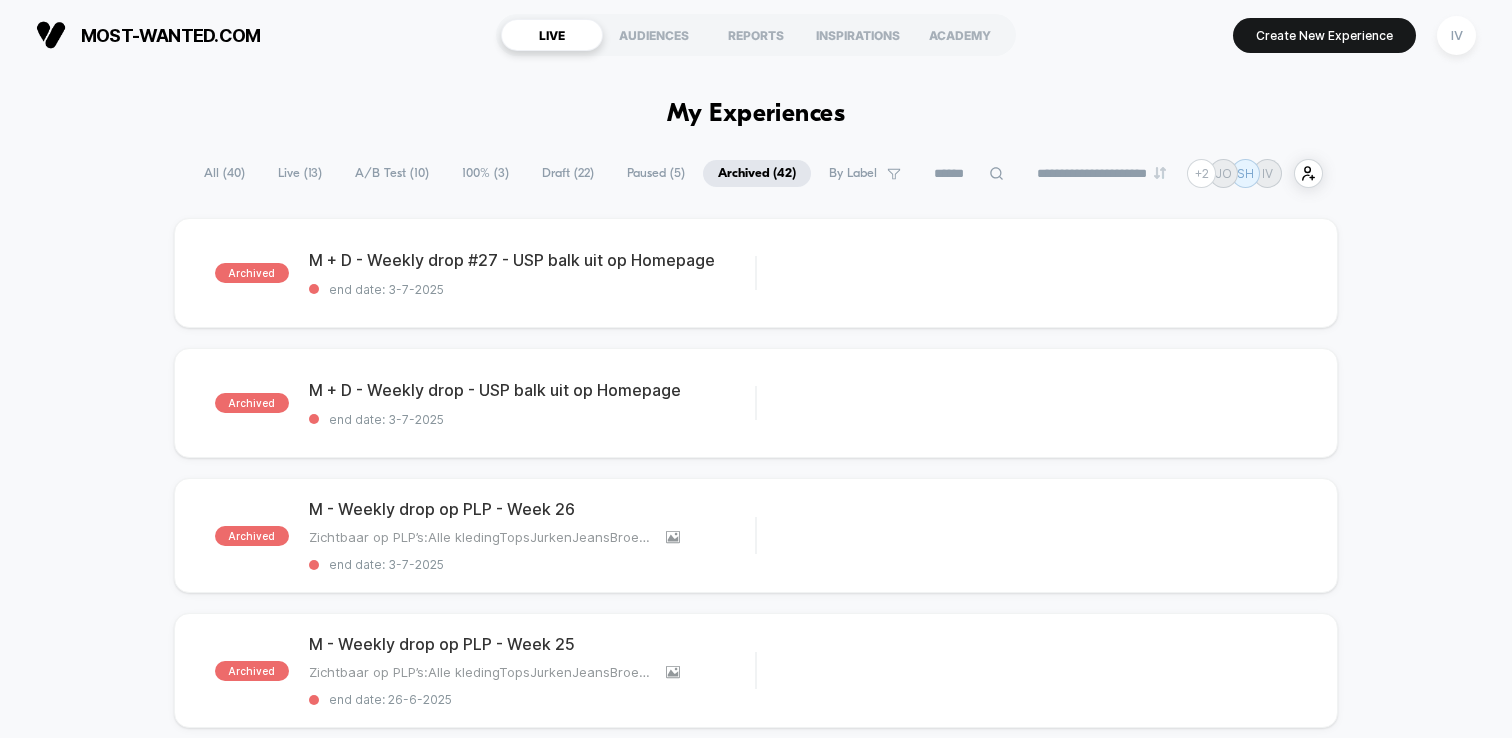 scroll, scrollTop: 0, scrollLeft: 0, axis: both 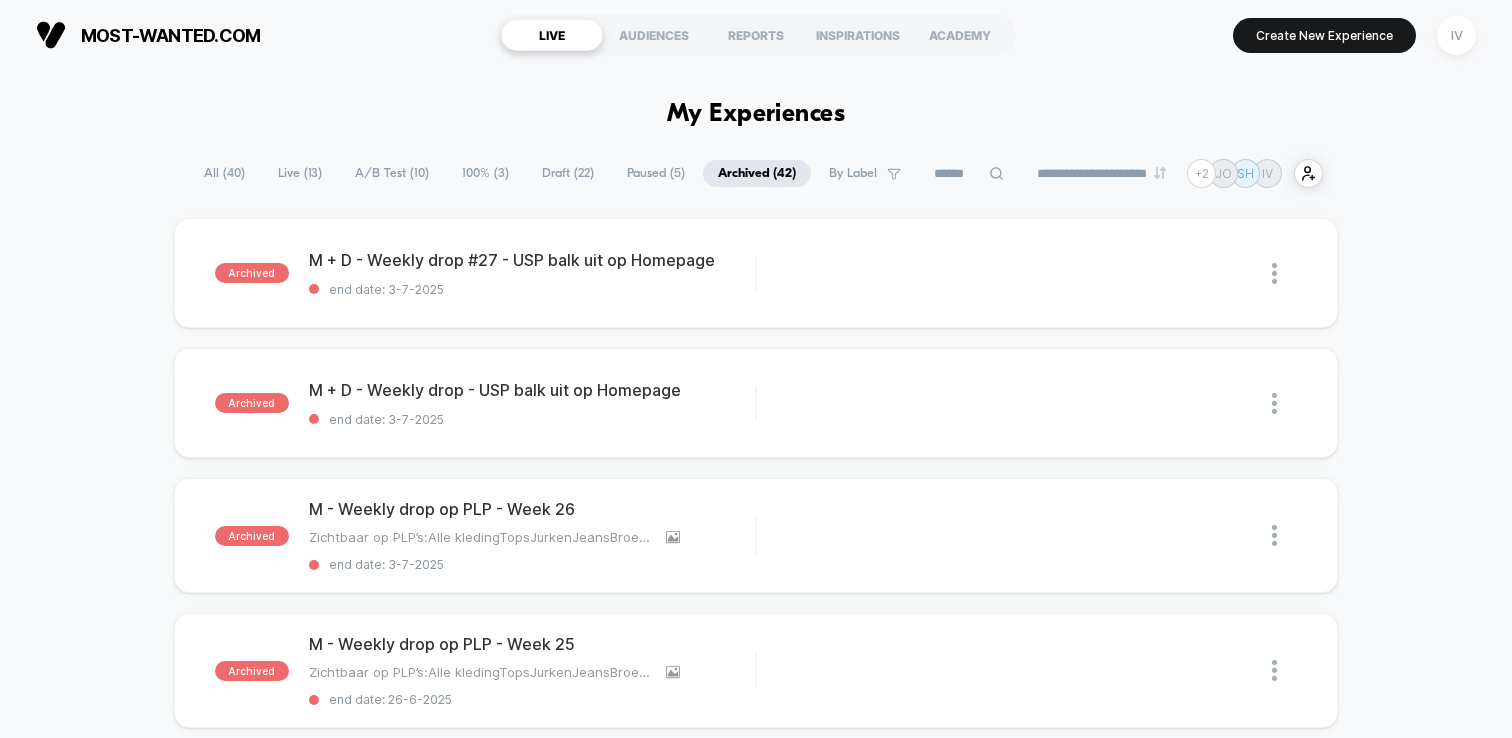 click on "100% ( 3 )" at bounding box center (485, 173) 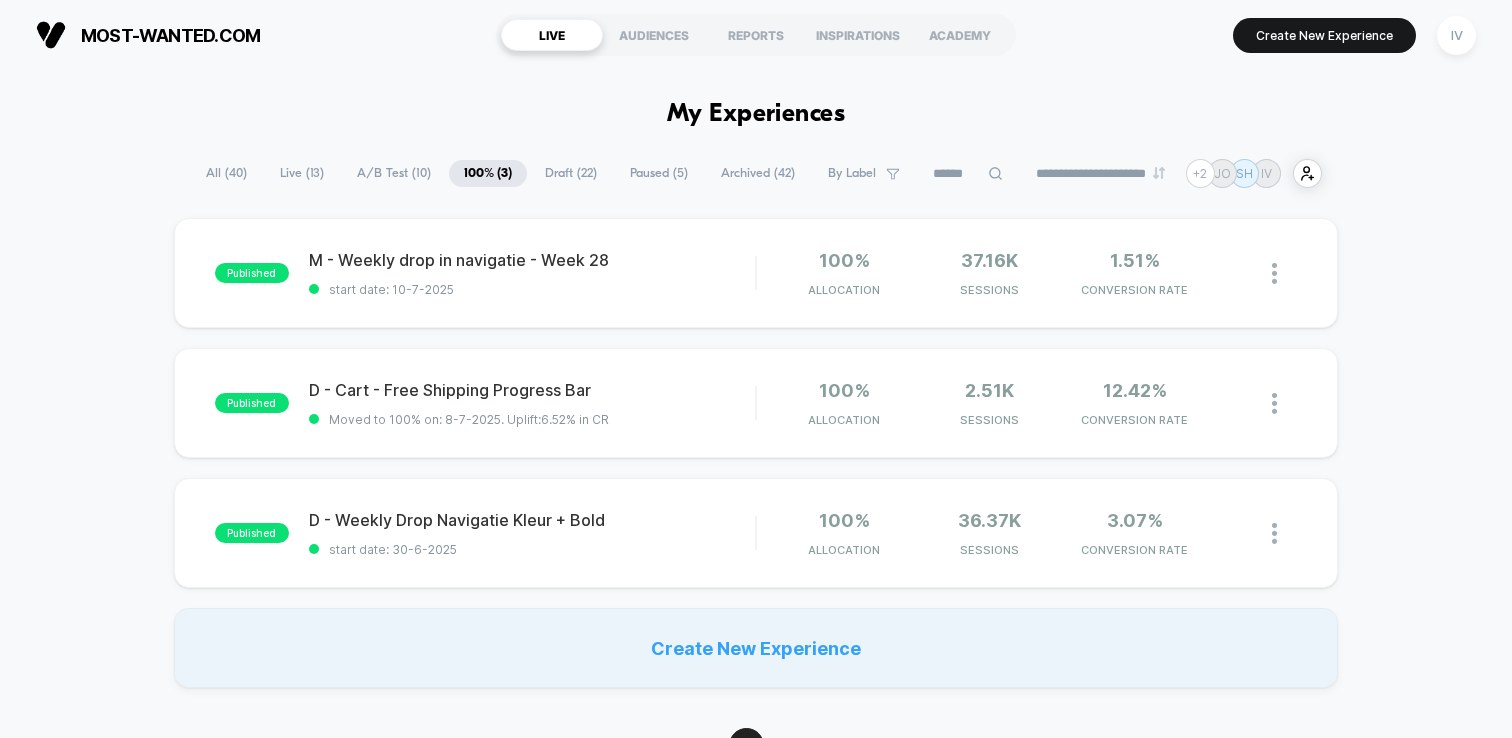 click on "A/B Test ( 10 )" at bounding box center (394, 173) 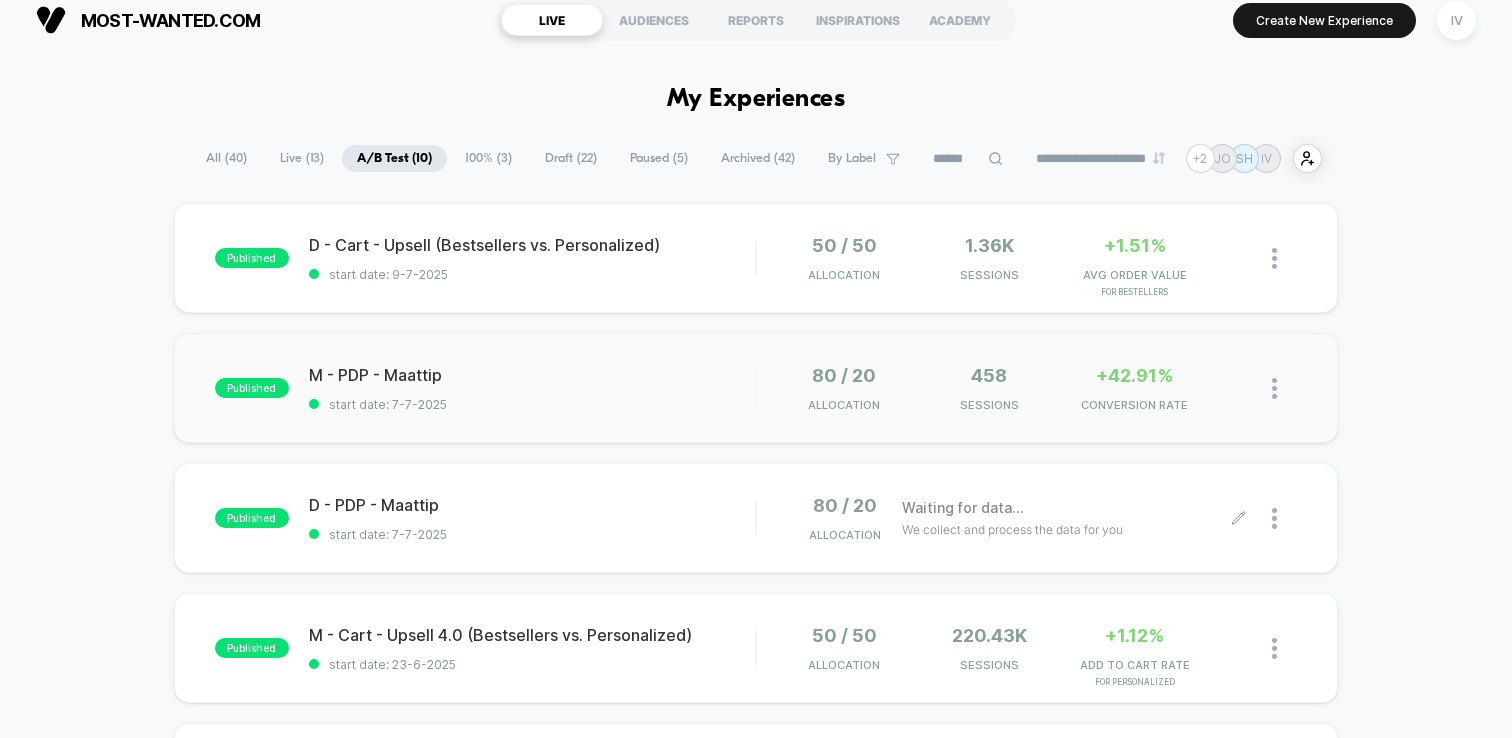 scroll, scrollTop: 0, scrollLeft: 0, axis: both 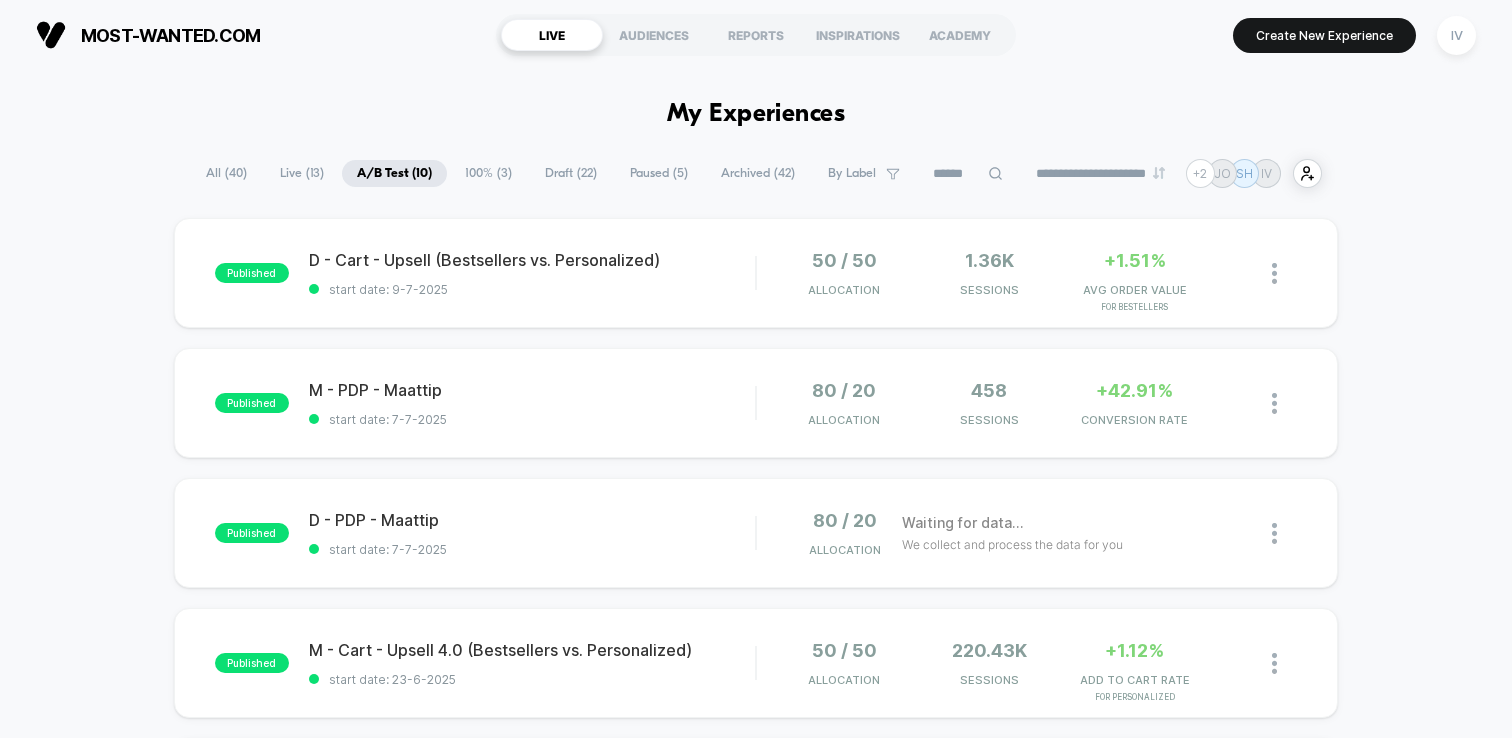 click on "100% ( 3 )" at bounding box center [488, 173] 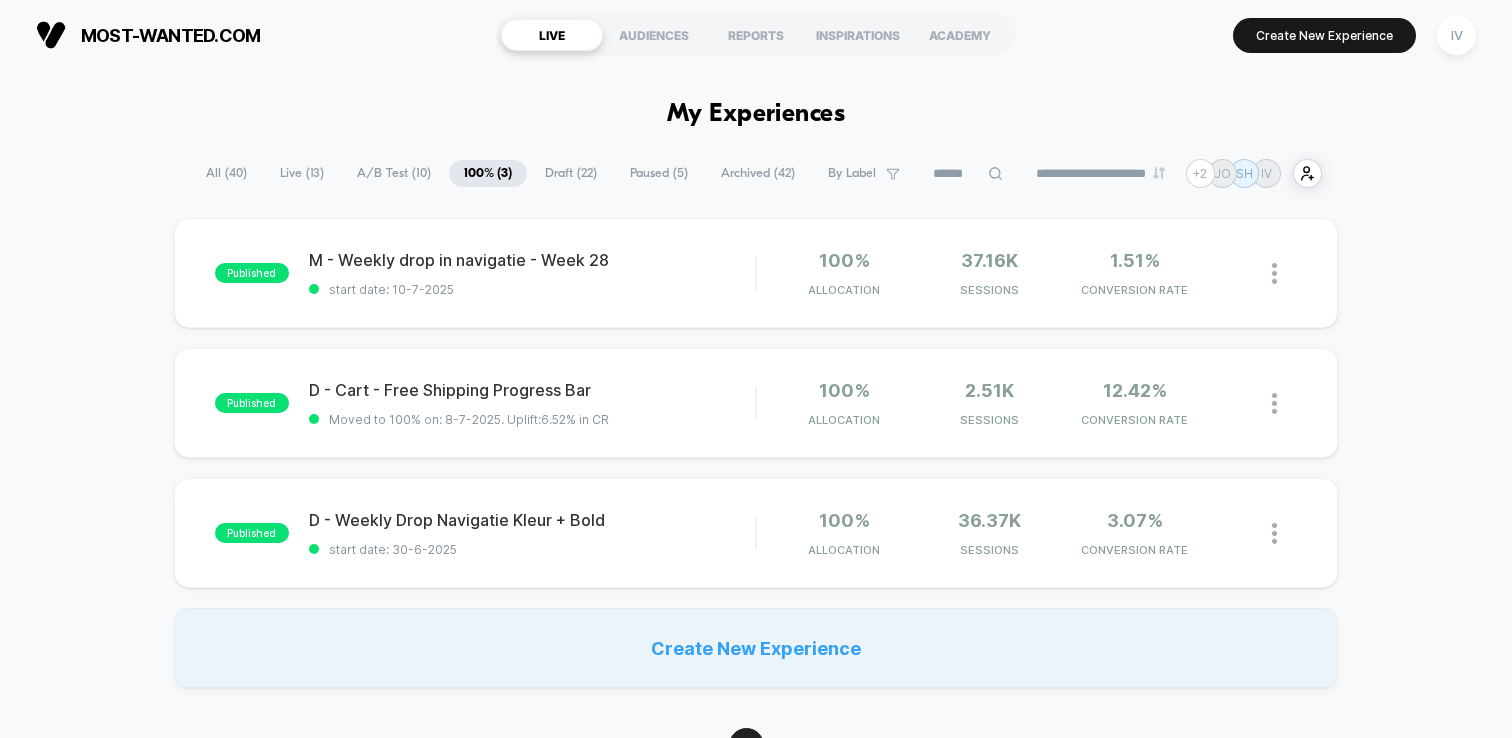 click on "A/B Test ( 10 )" at bounding box center (394, 173) 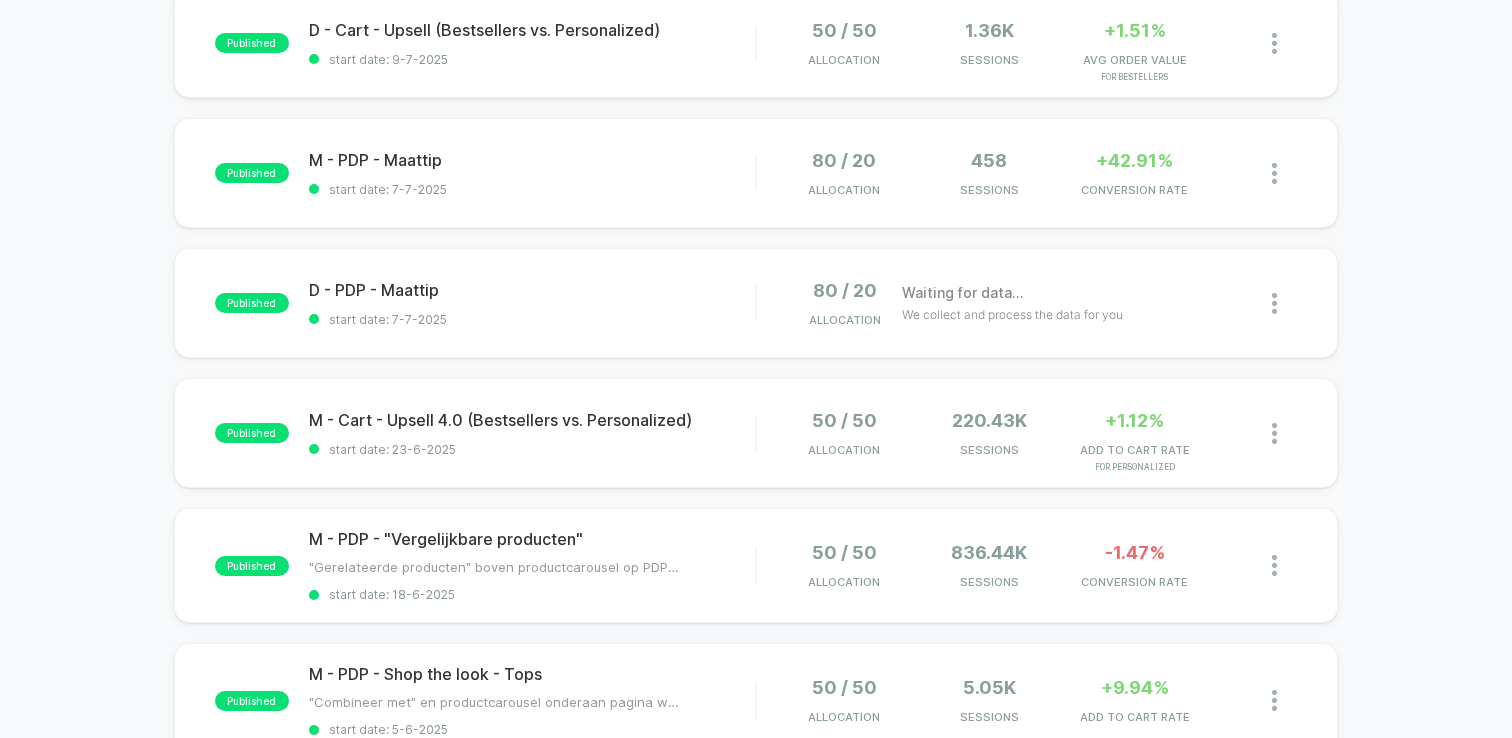 scroll, scrollTop: 0, scrollLeft: 0, axis: both 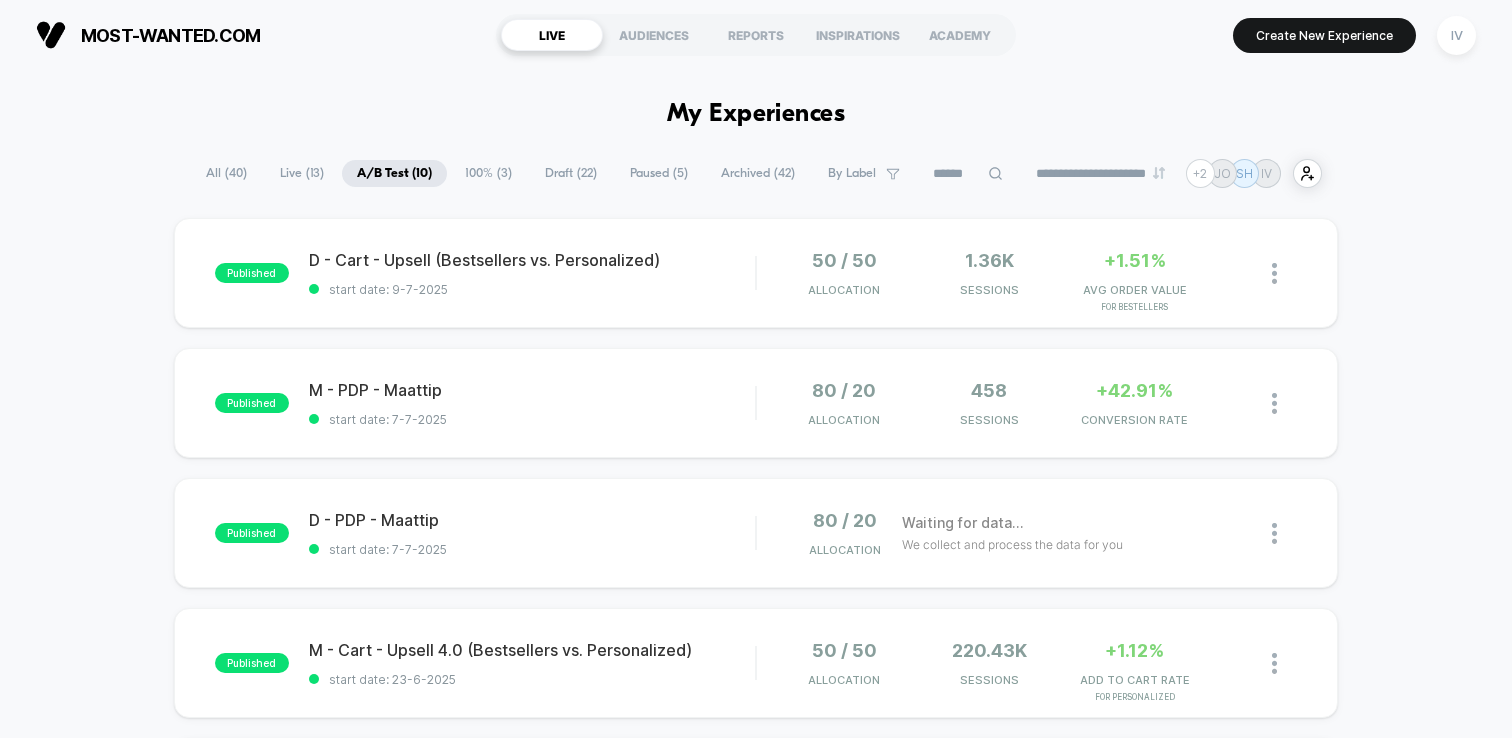 click on "Paused ( 5 )" at bounding box center [659, 173] 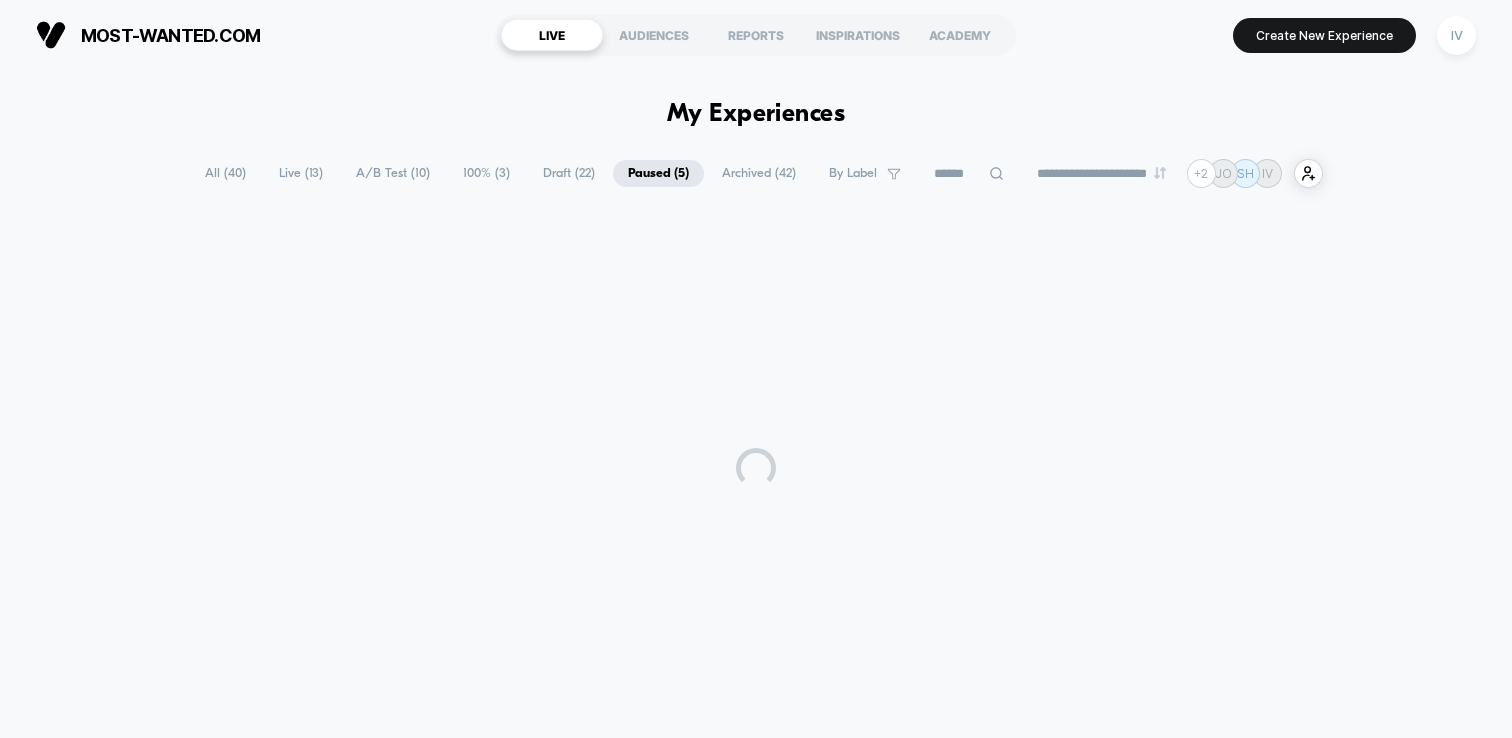 click on "Archived ( 42 )" at bounding box center (759, 173) 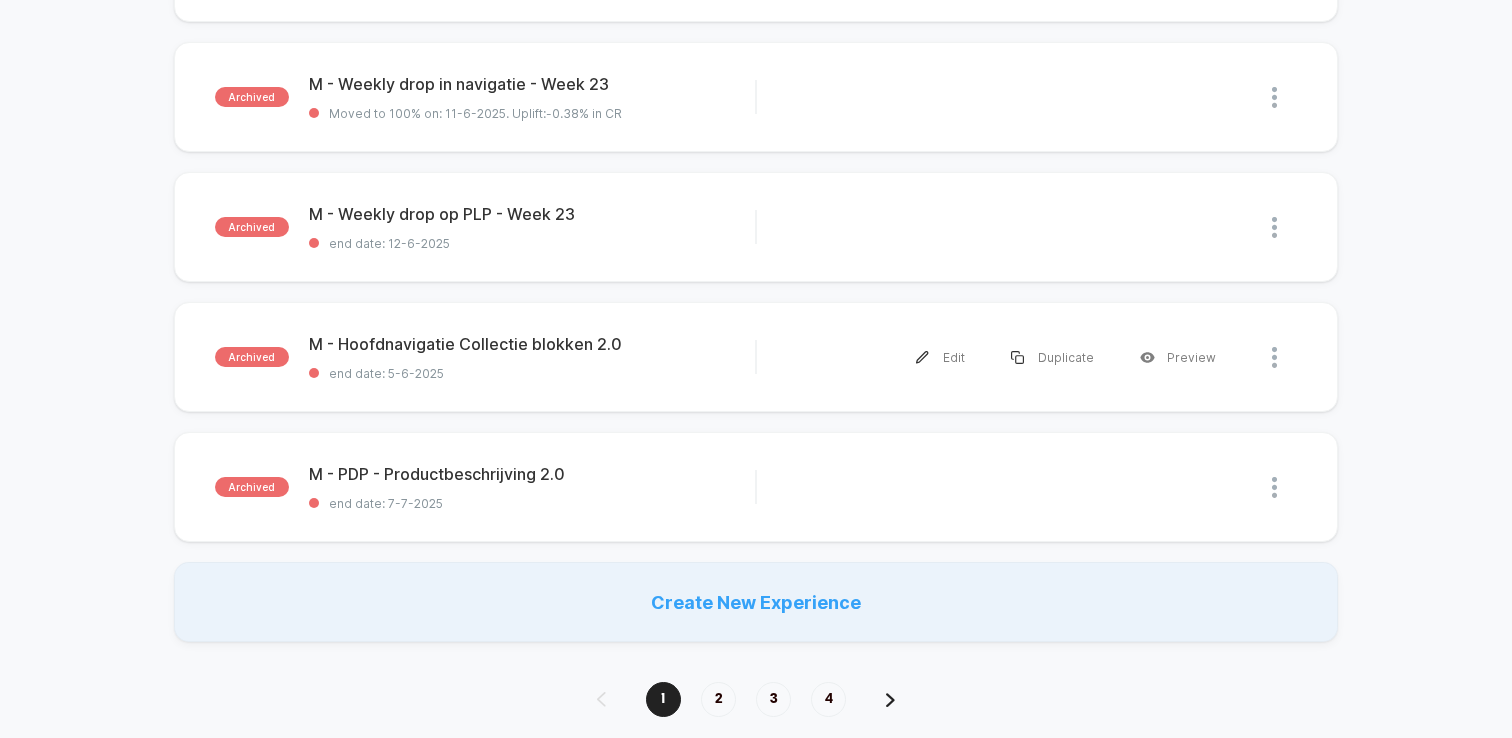 scroll, scrollTop: 1252, scrollLeft: 0, axis: vertical 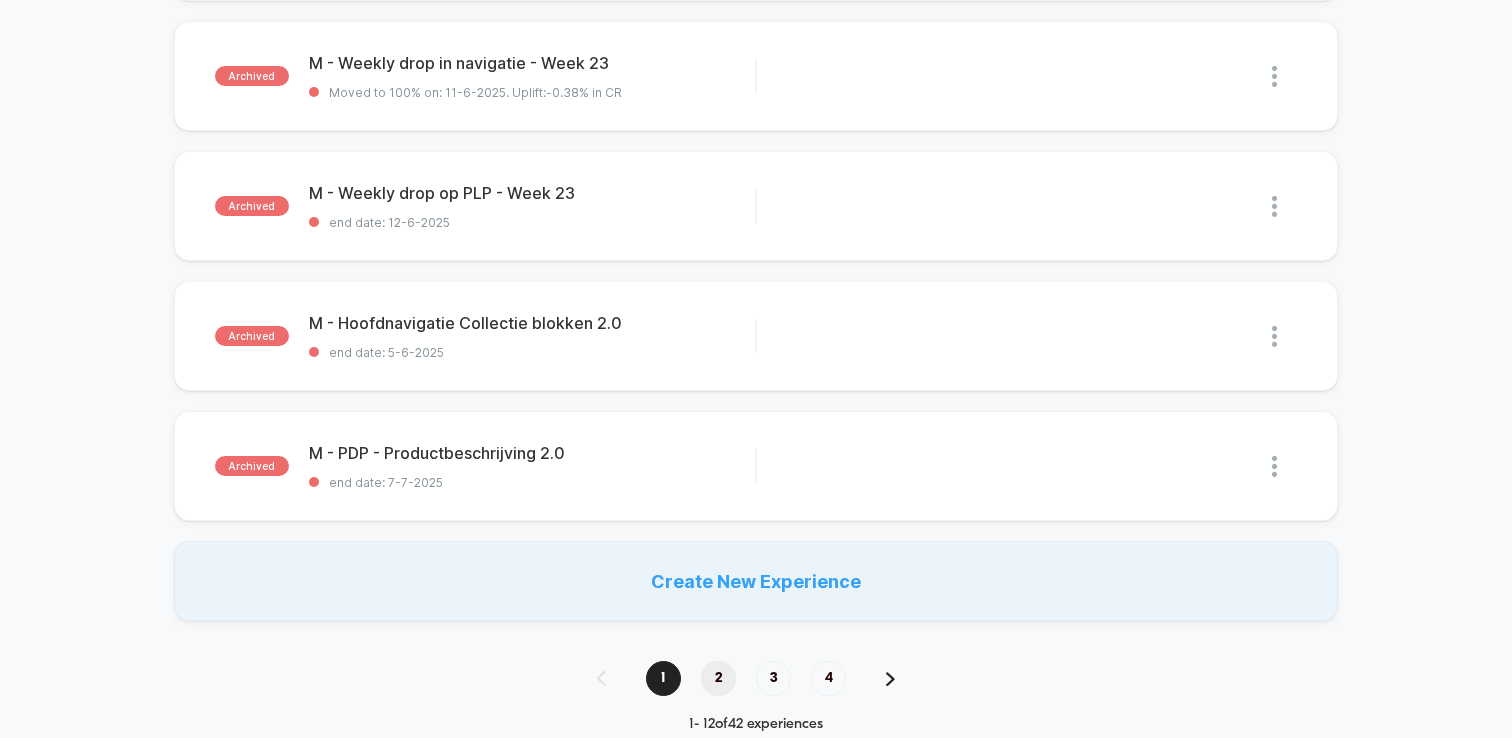 click on "2" at bounding box center [718, 678] 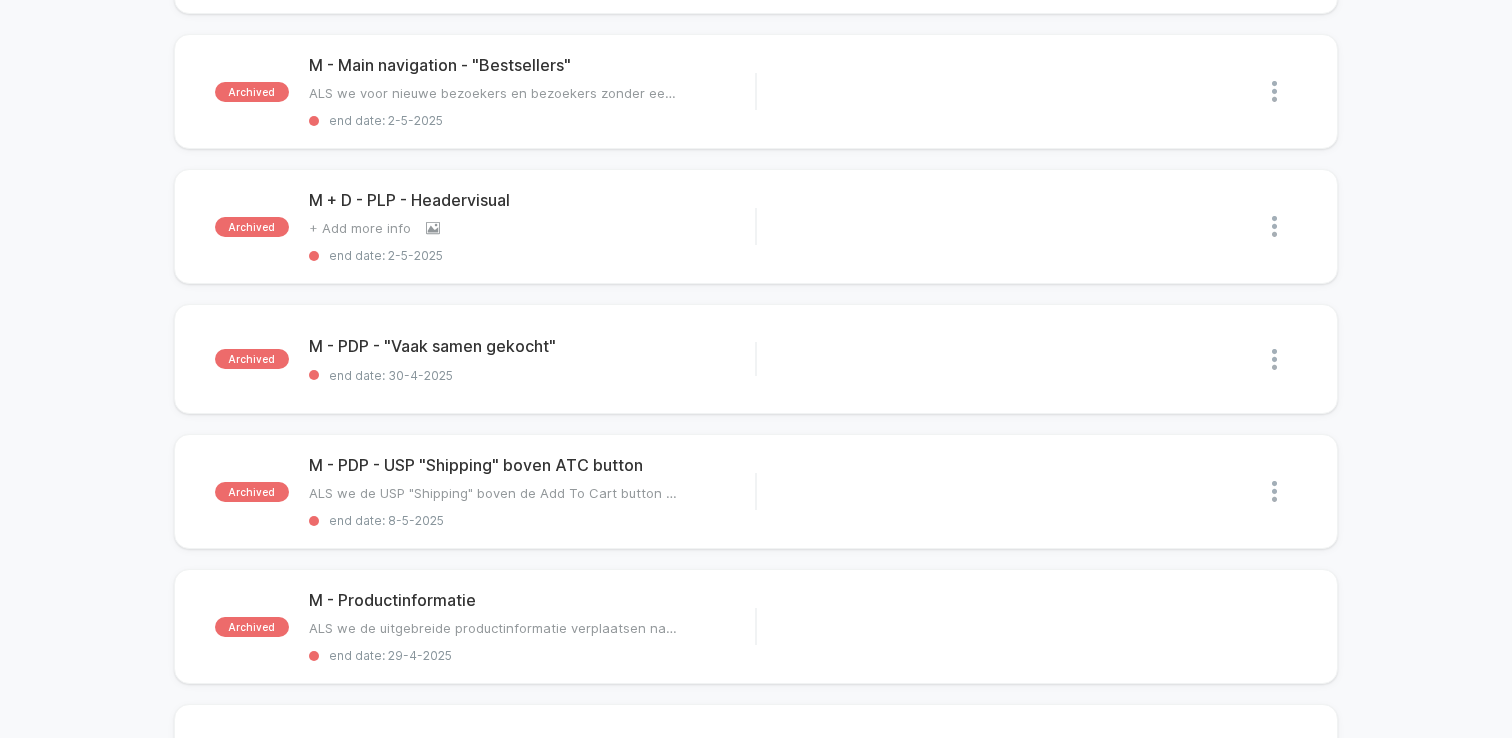 scroll, scrollTop: 449, scrollLeft: 0, axis: vertical 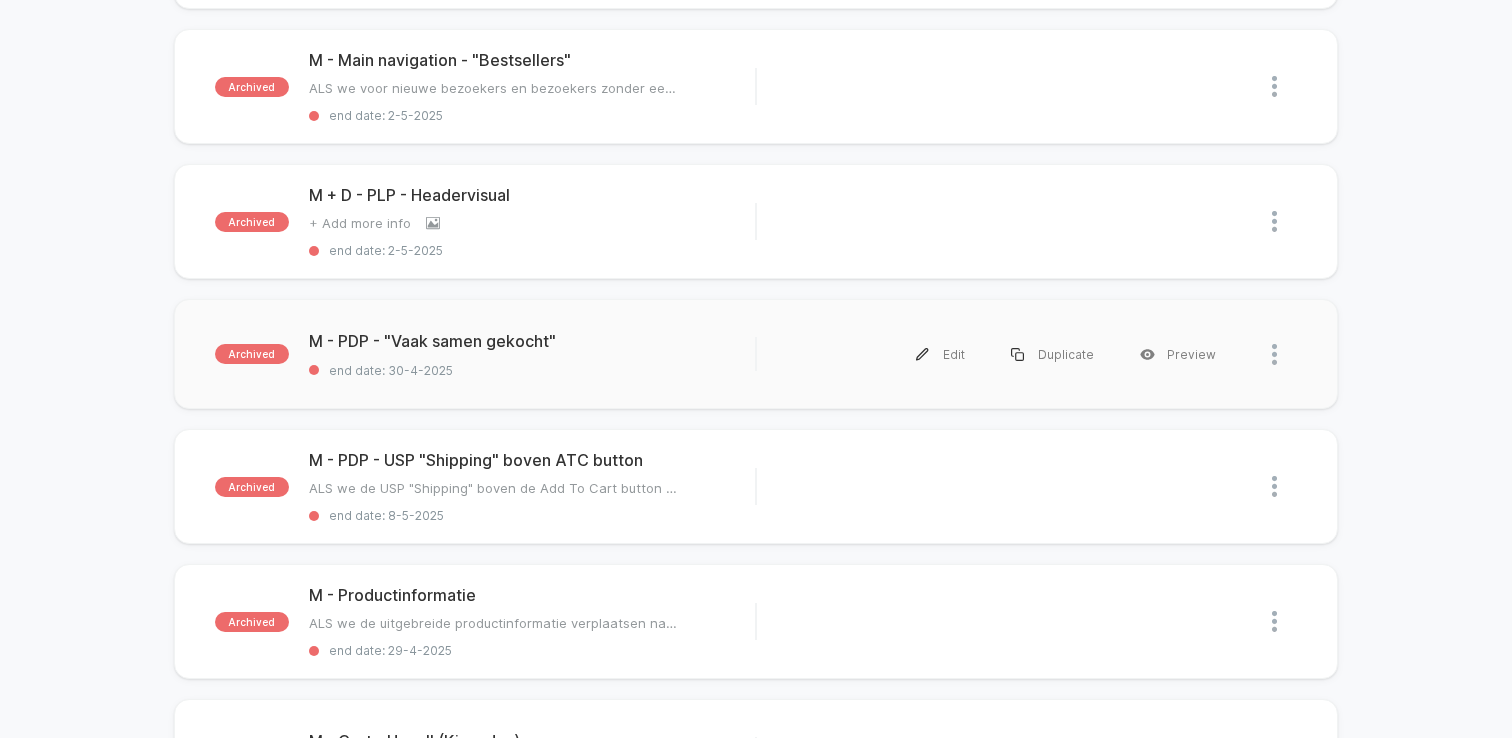 click on "archived M - PDP - "Vaak samen gekocht" end date: 30-4-2025 Edit Duplicate Preview" at bounding box center (756, 354) 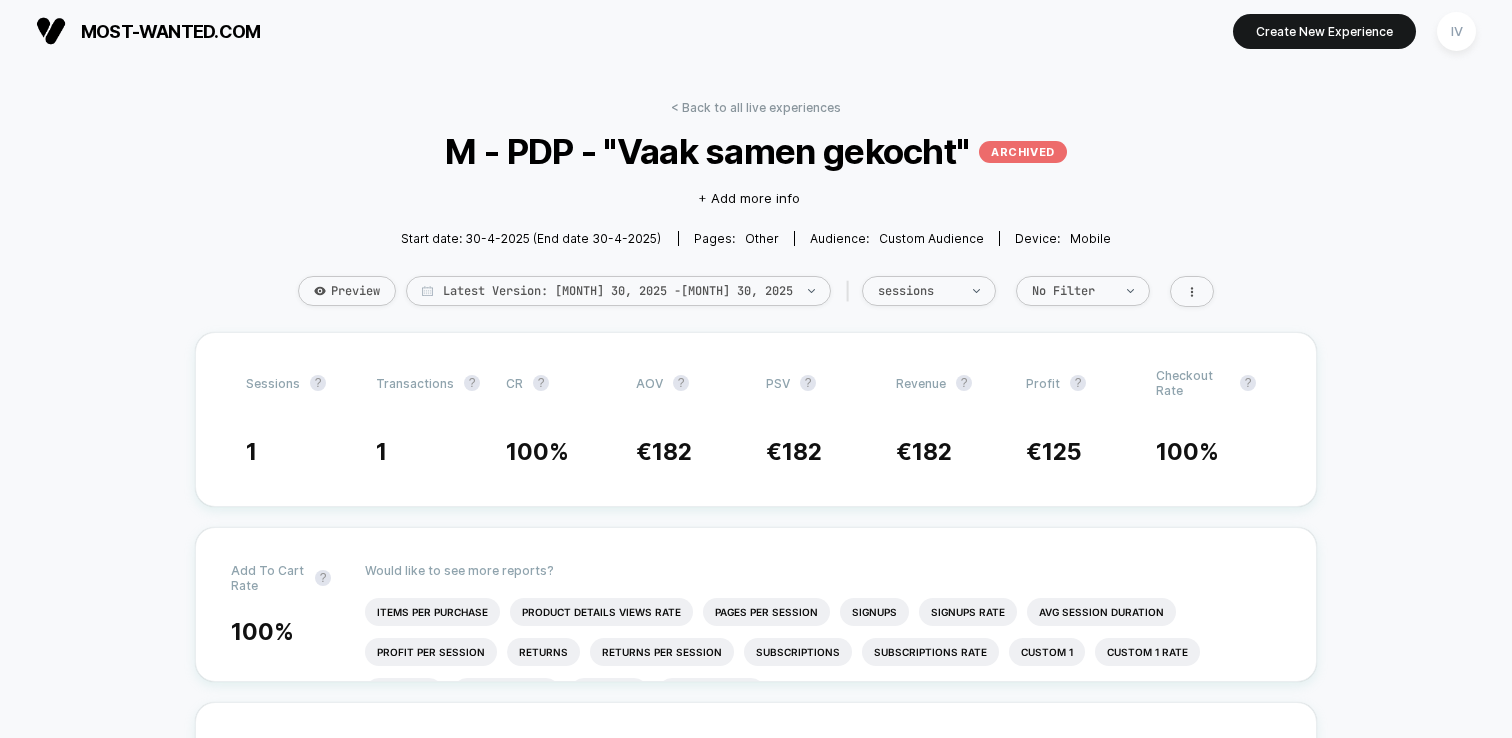 scroll, scrollTop: 0, scrollLeft: 0, axis: both 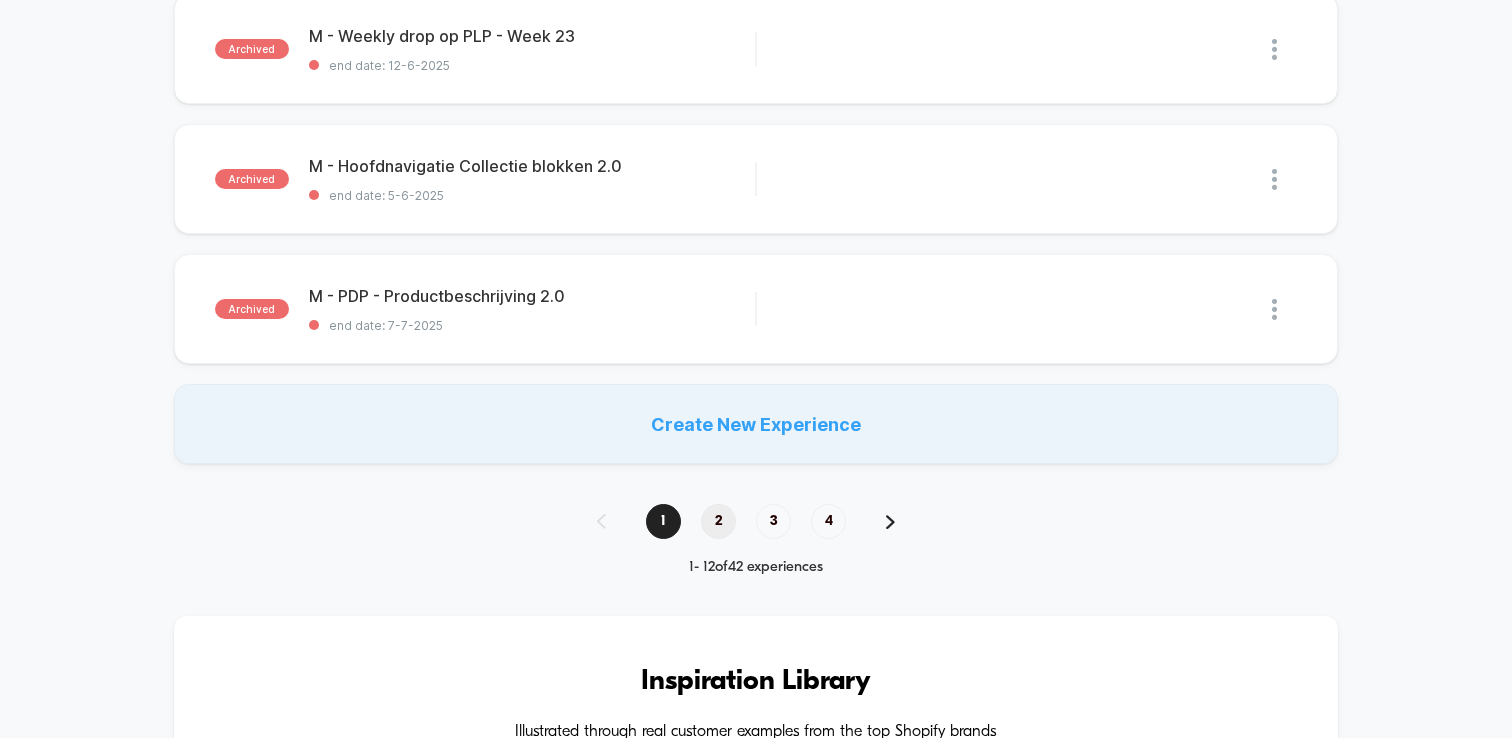 click on "2" at bounding box center [718, 521] 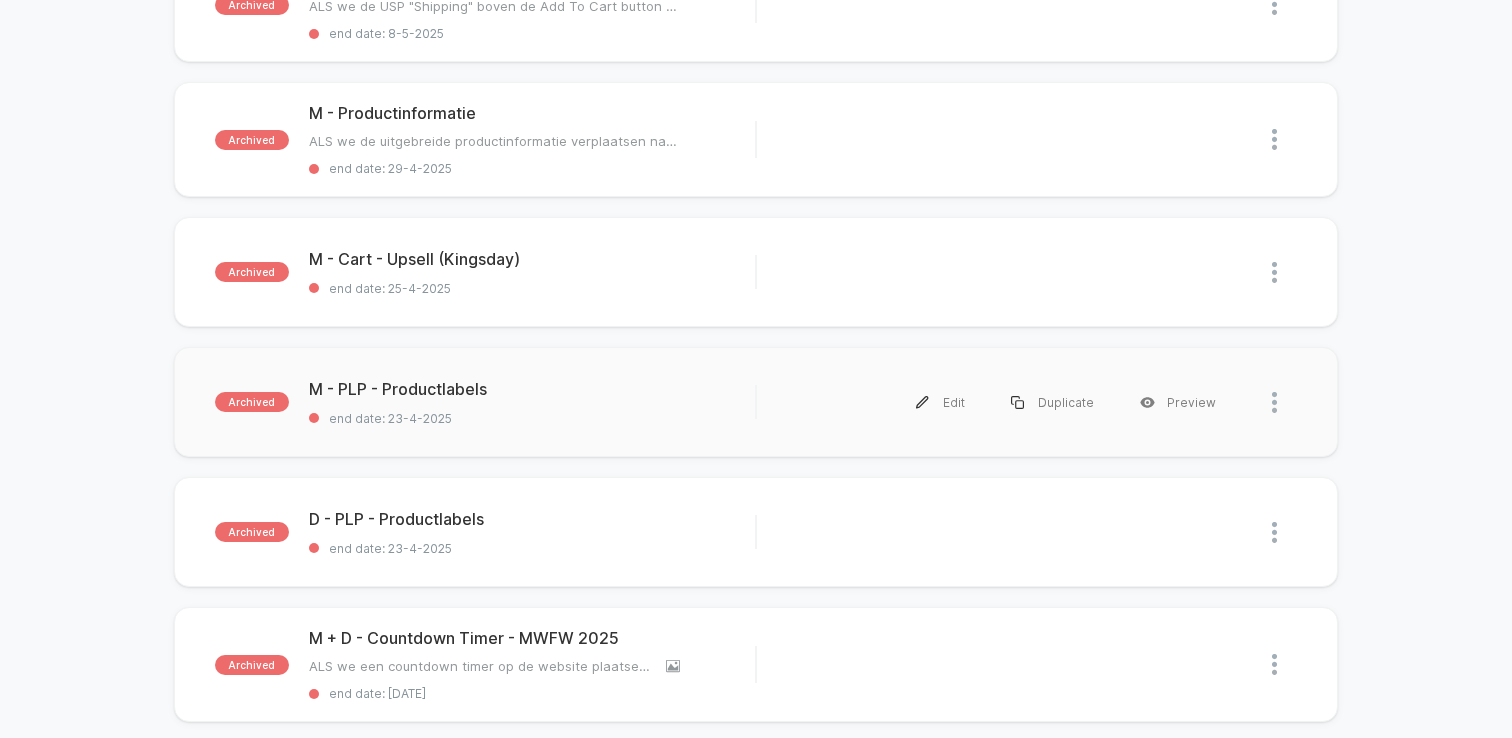 scroll, scrollTop: 927, scrollLeft: 0, axis: vertical 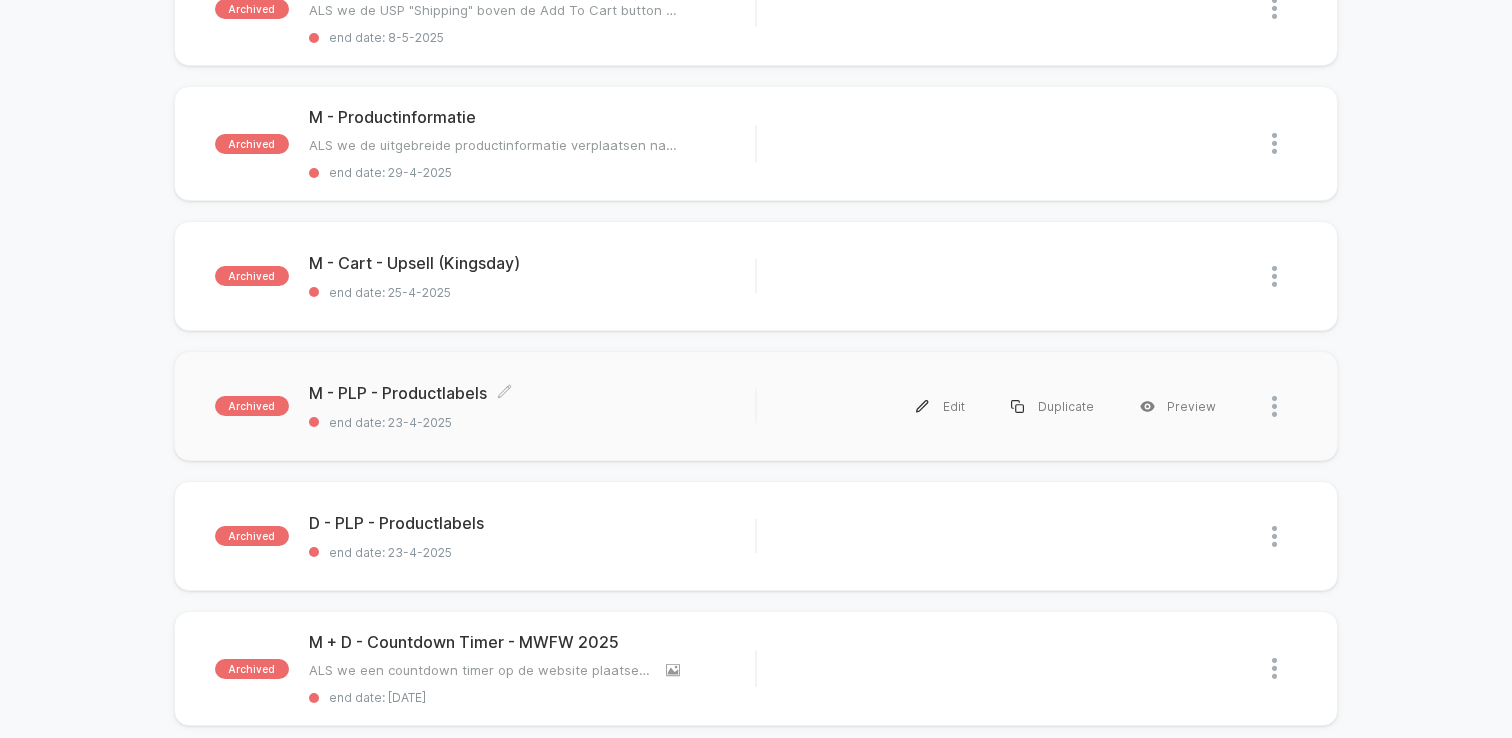 click on "end date: 23-4-2025" at bounding box center (532, 422) 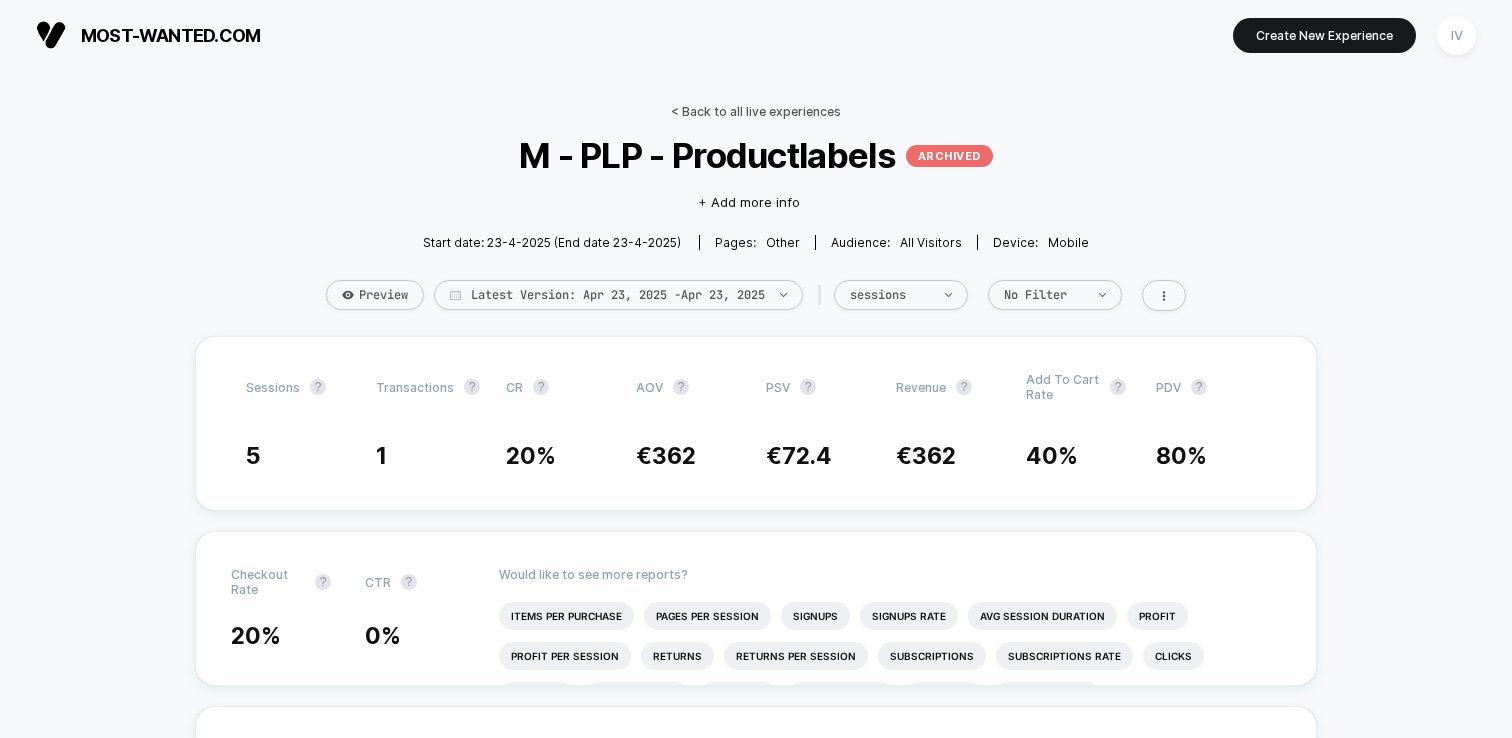 click on "< Back to all live experiences" at bounding box center [756, 111] 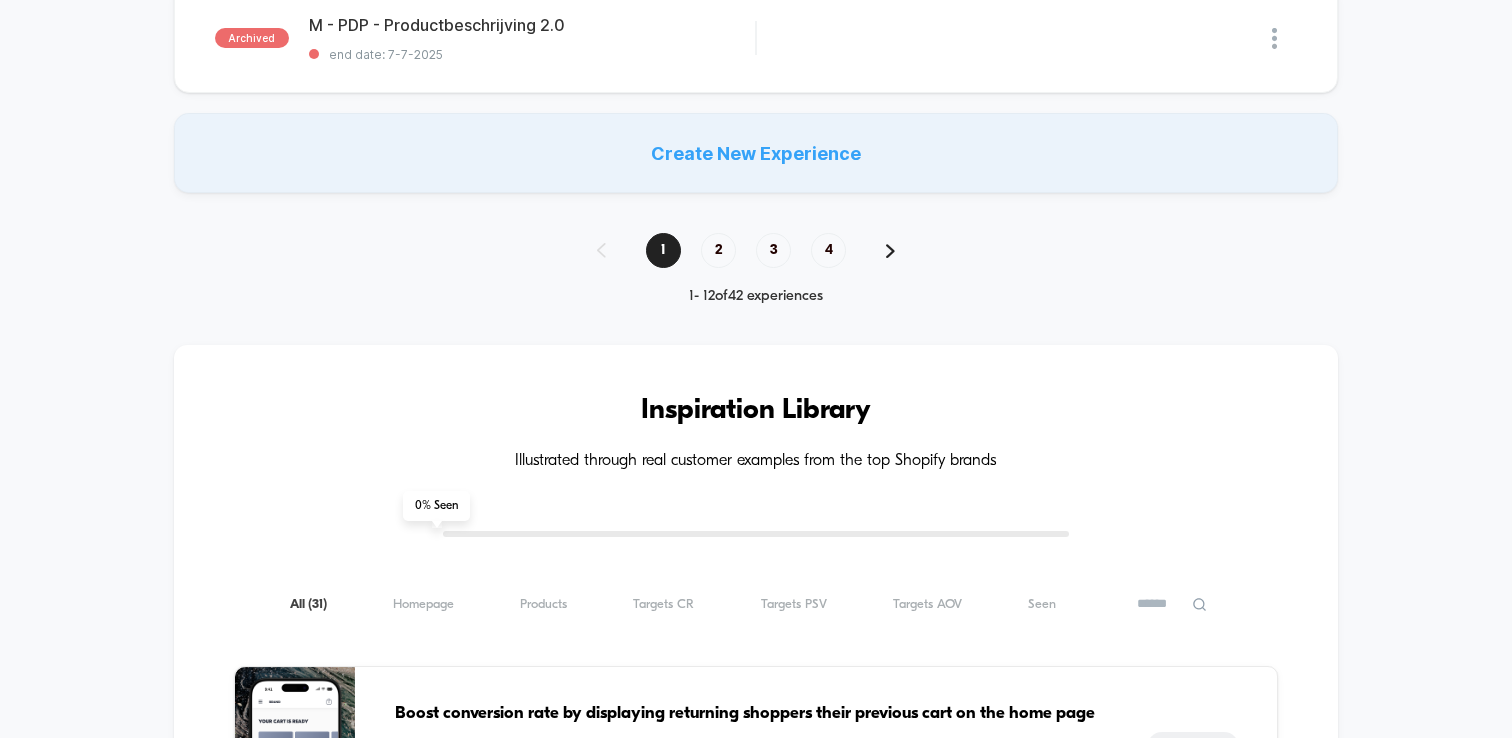 click on "1 2 3 4 1  -   12  of  42   experiences" at bounding box center (756, 269) 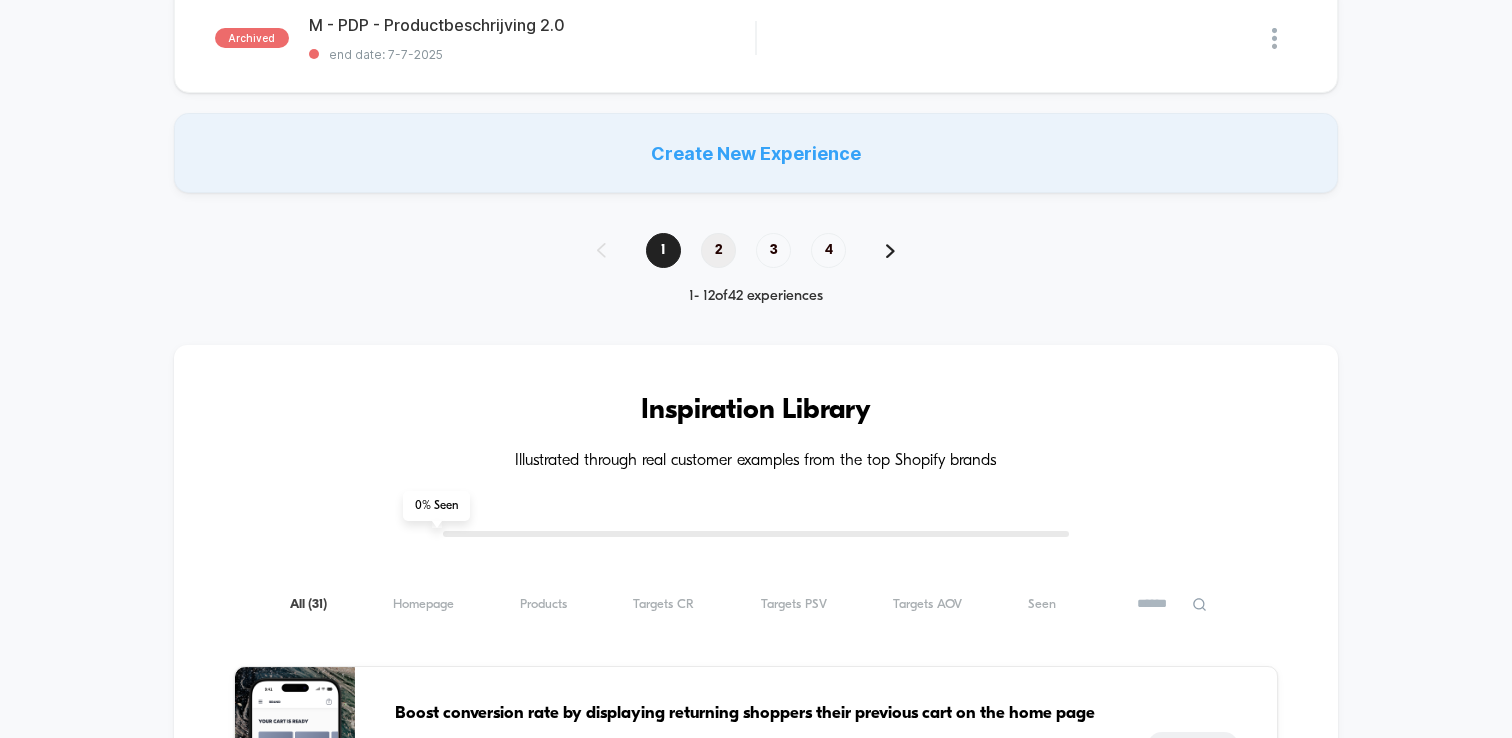 click on "2" at bounding box center [718, 250] 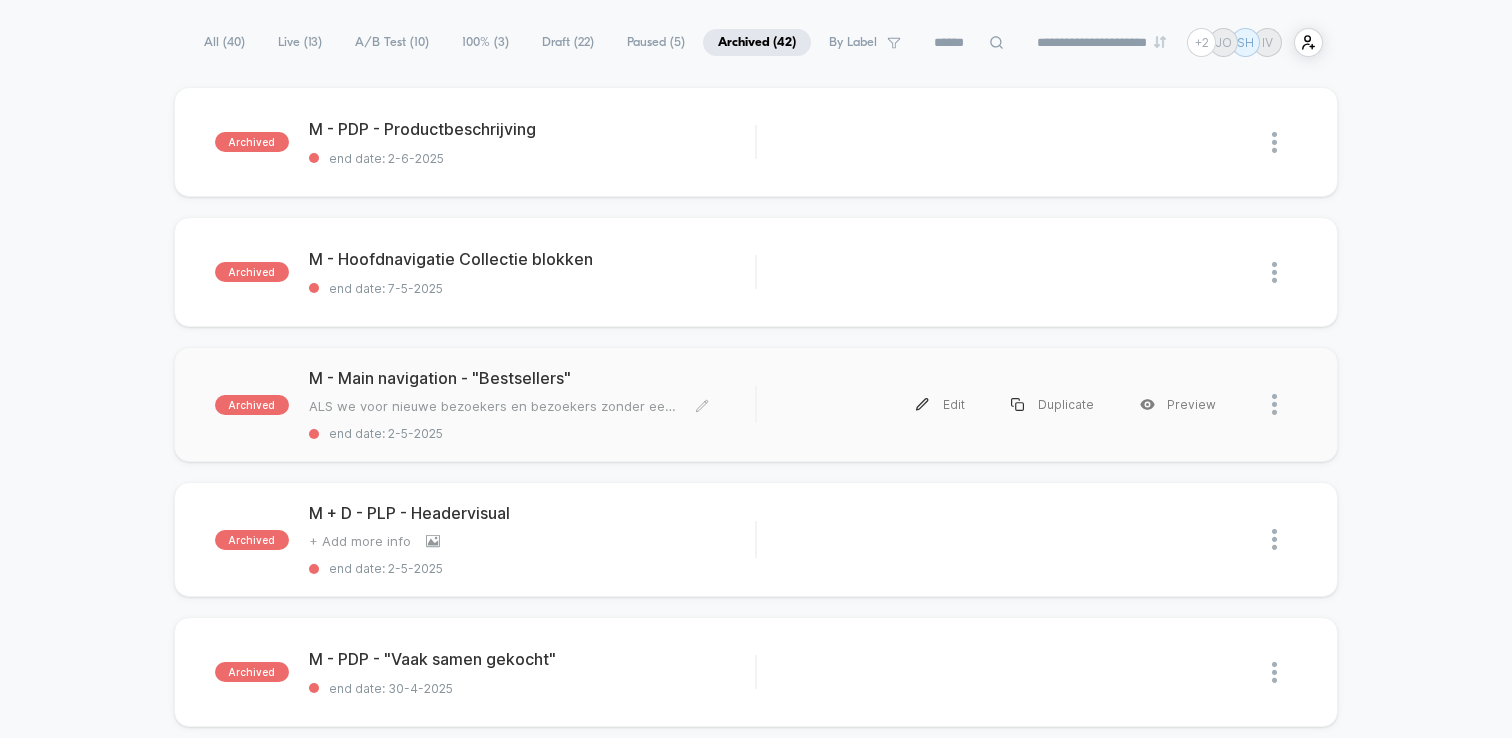 scroll, scrollTop: 44, scrollLeft: 0, axis: vertical 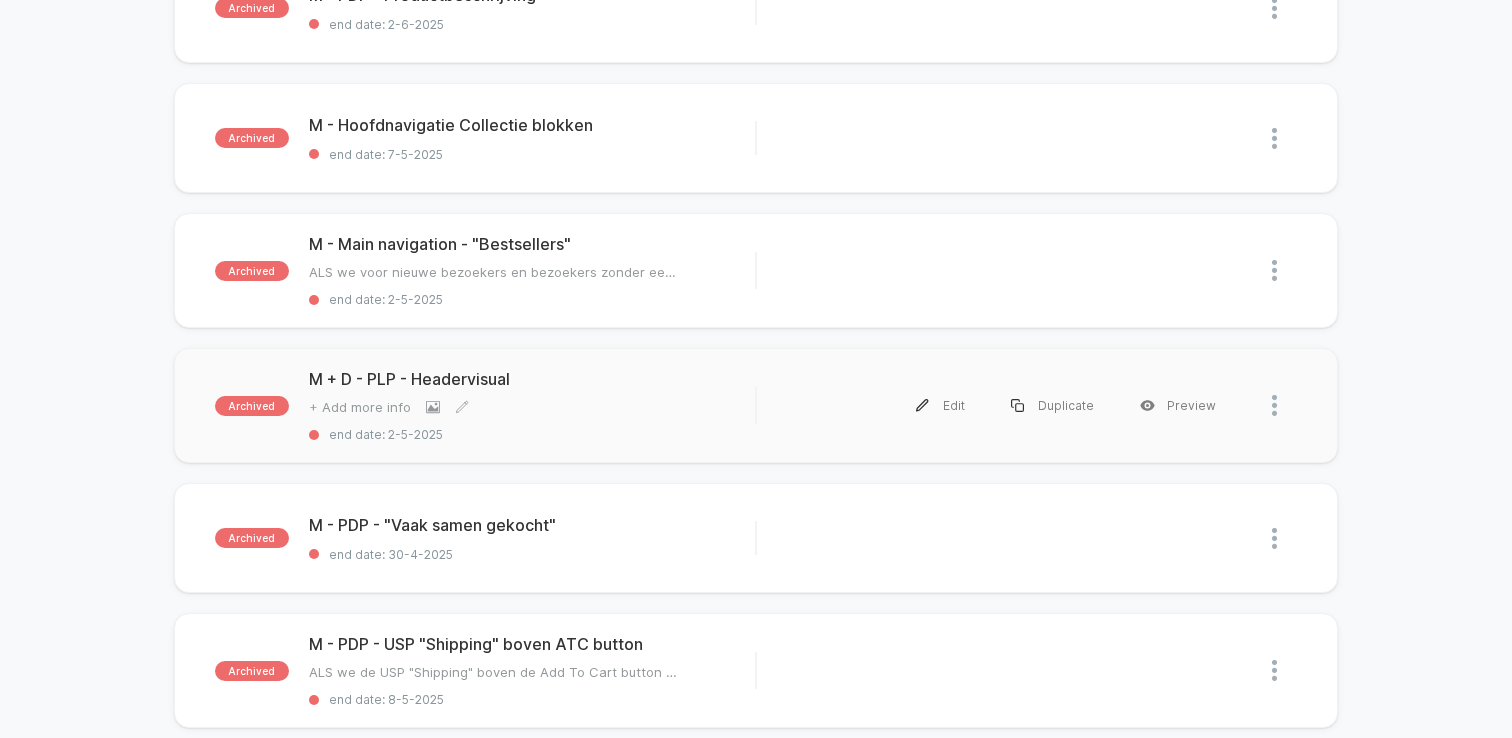 click on "M + D - PLP - Headervisual Click to view images Click to edit experience details + Add more info end date: 2-5-2025" at bounding box center (532, 405) 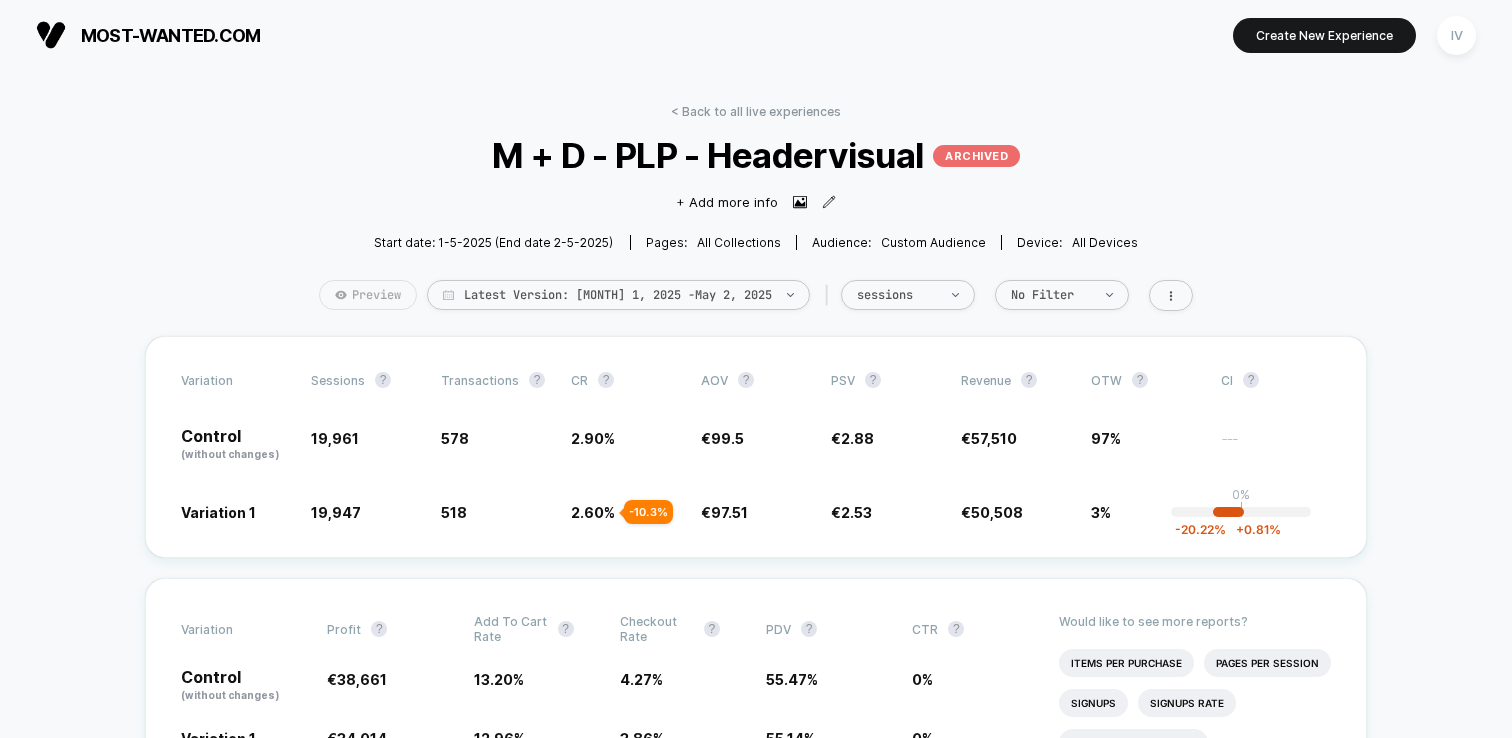 click on "Preview" at bounding box center (368, 295) 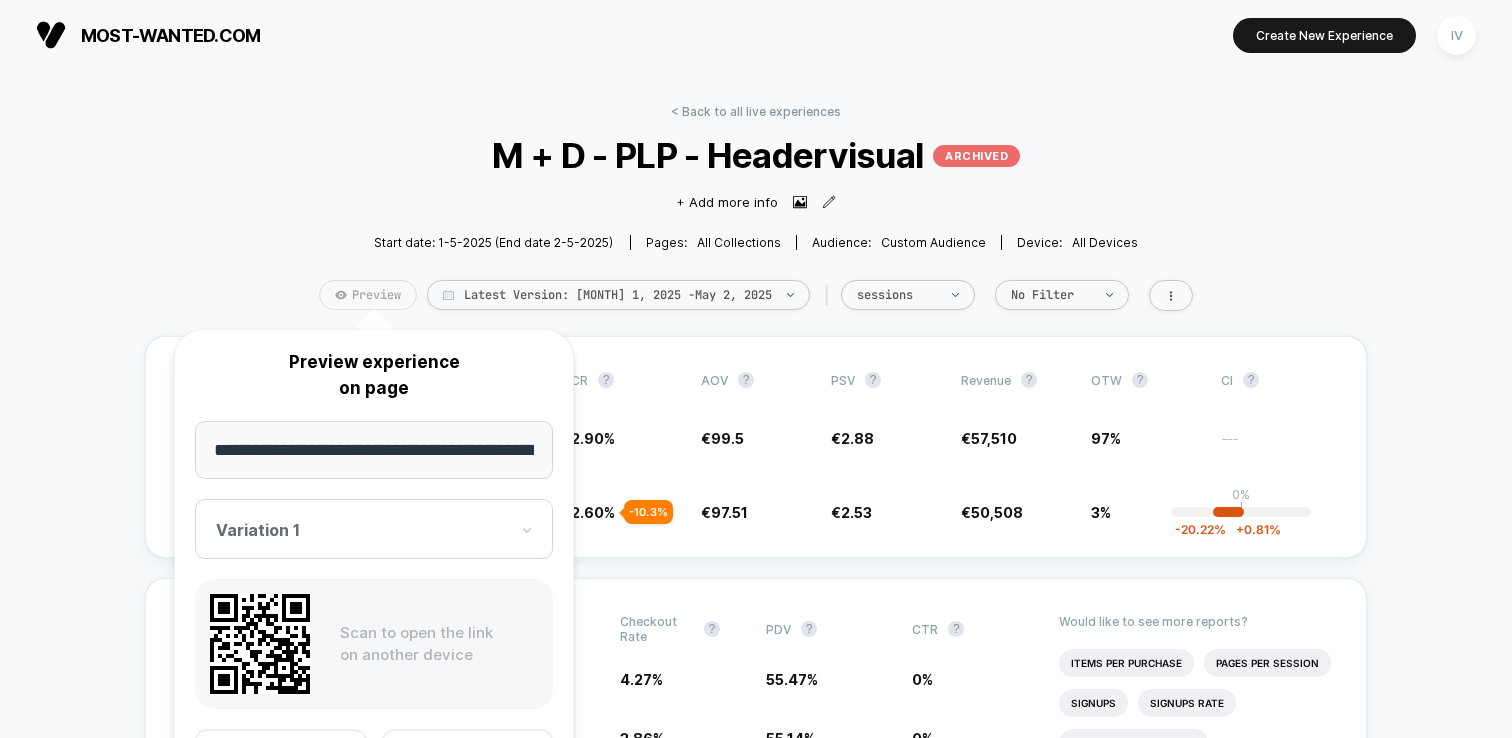 scroll, scrollTop: 0, scrollLeft: 99, axis: horizontal 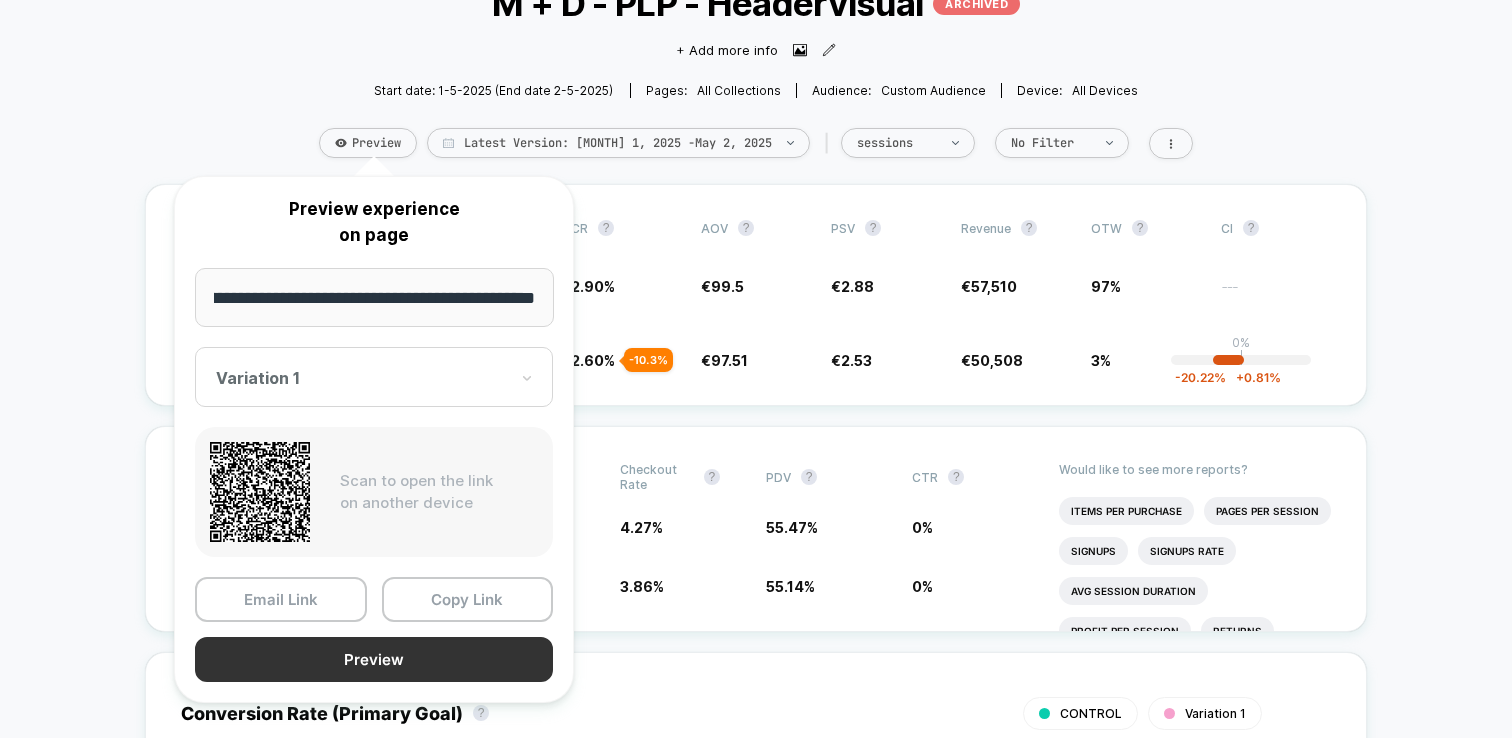 click on "Preview" at bounding box center [374, 659] 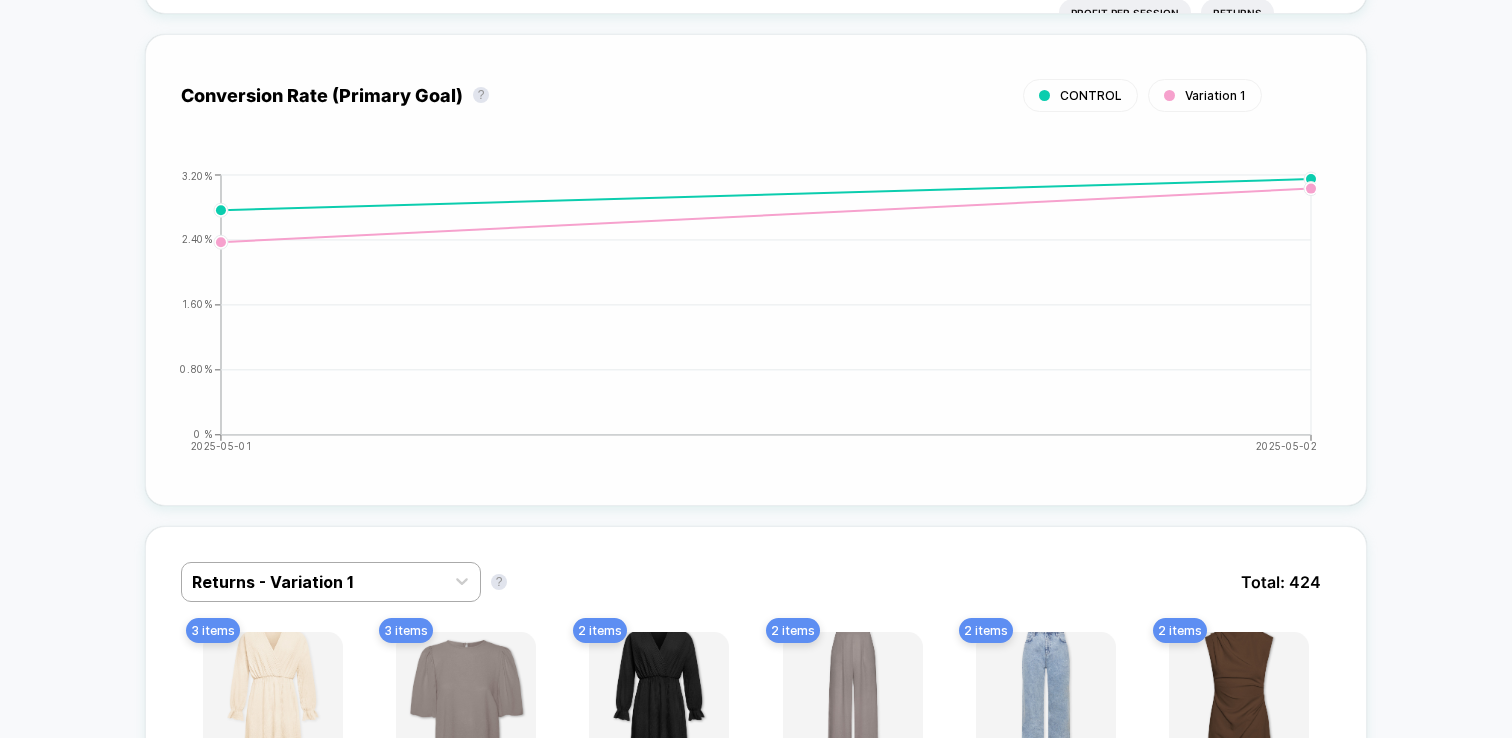 scroll, scrollTop: 0, scrollLeft: 0, axis: both 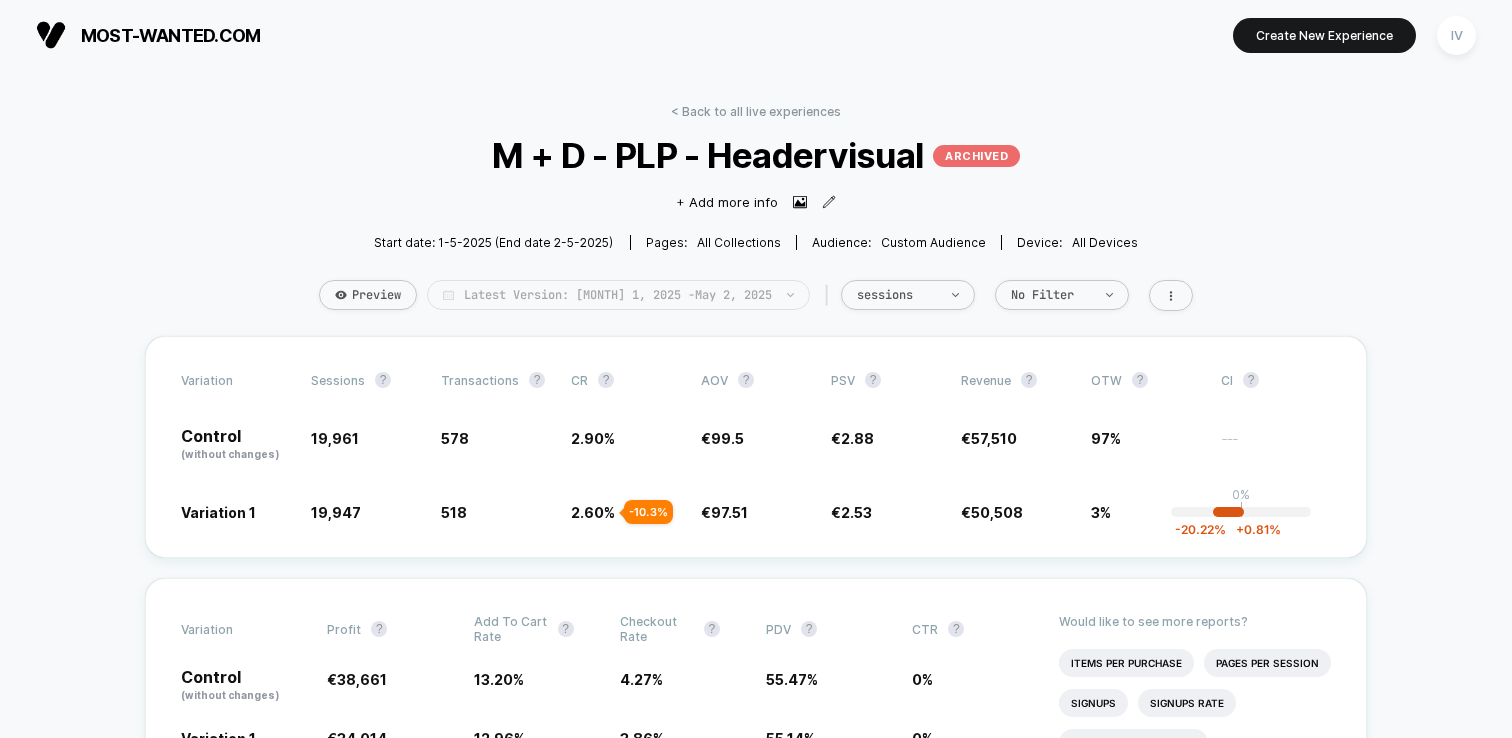 click on "Latest Version:     [MONTH] 1, 2025    -    [MONTH] 2, 2025" at bounding box center (618, 295) 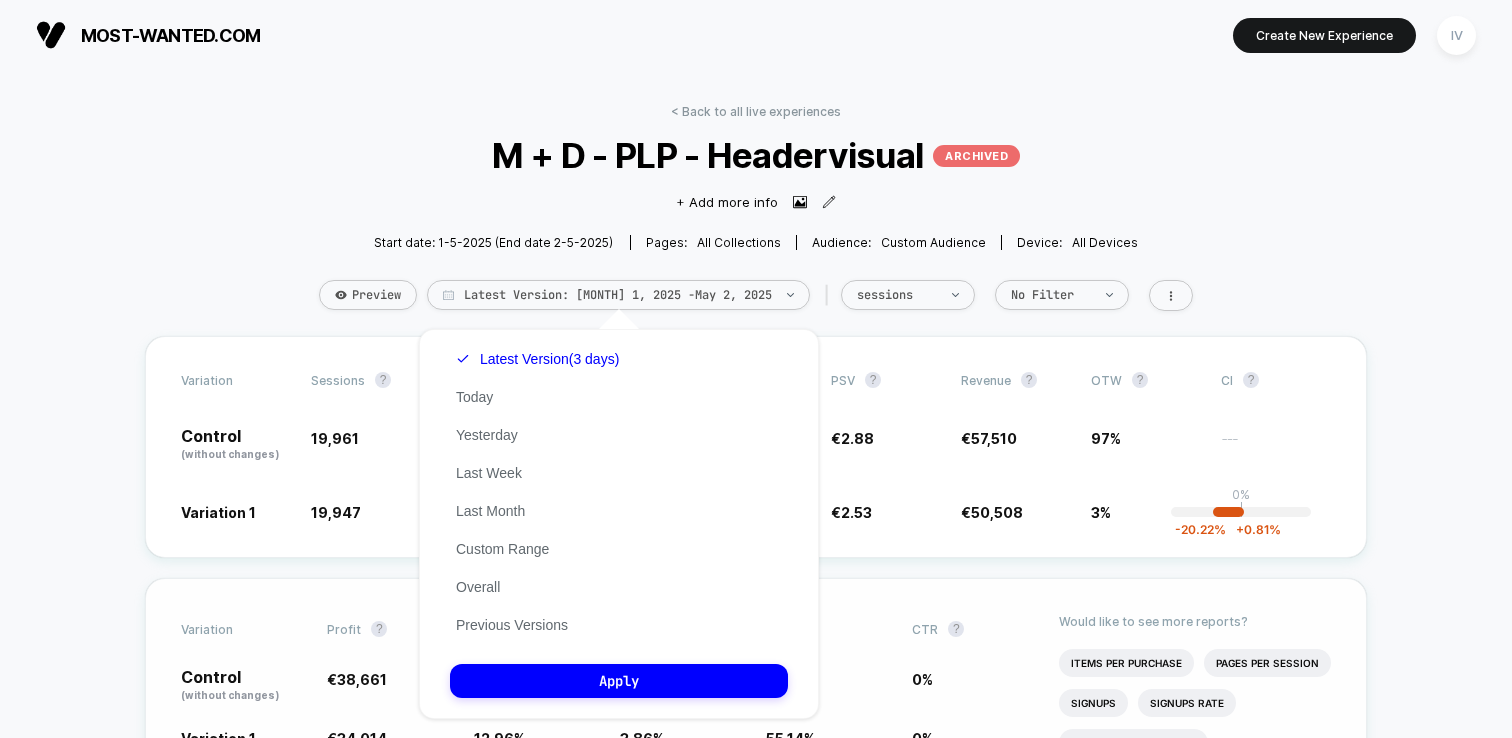 click on "Previous Versions" at bounding box center [512, 625] 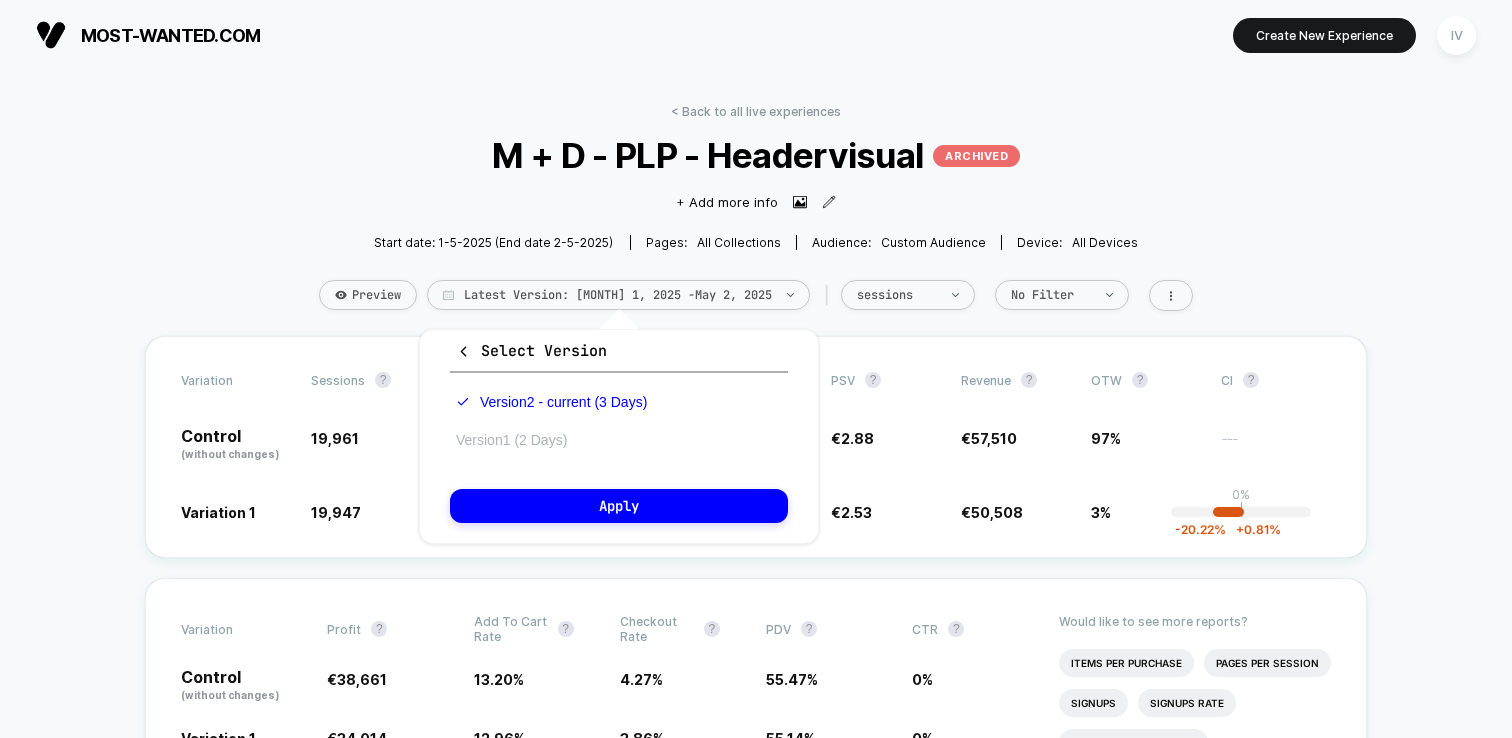 click on "Version  1   (2 Days)" at bounding box center [511, 440] 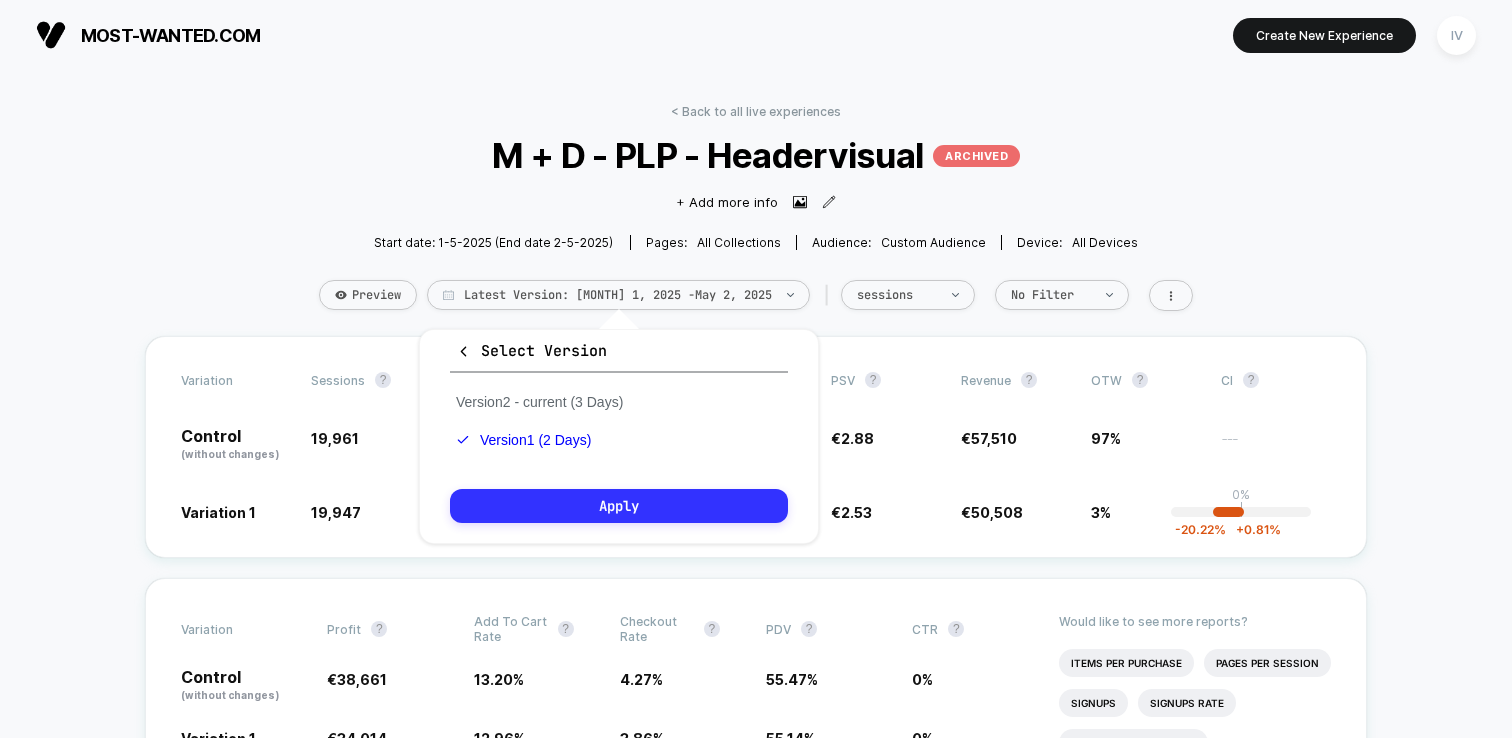 click on "Apply" at bounding box center [619, 506] 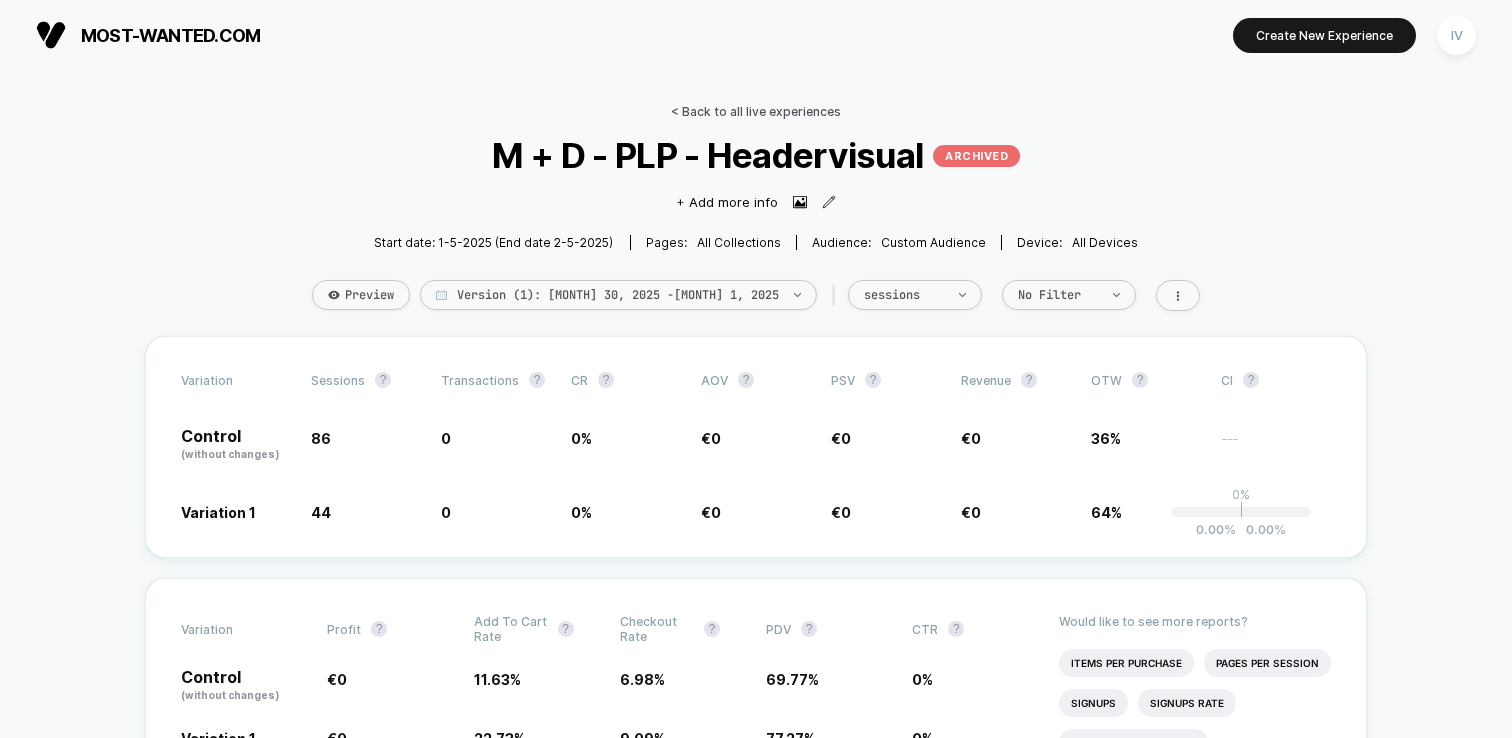 click on "< Back to all live experiences" at bounding box center (756, 111) 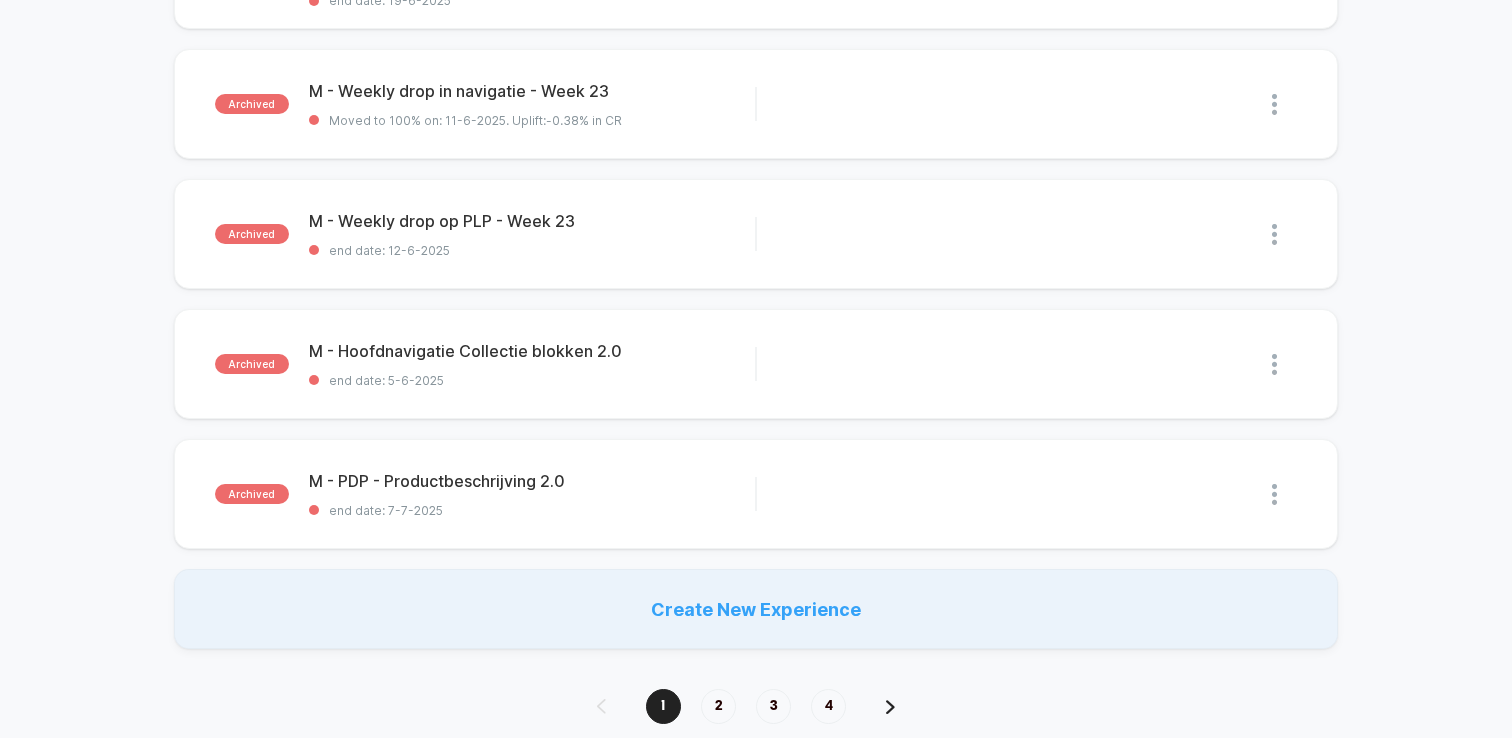 scroll, scrollTop: 1293, scrollLeft: 0, axis: vertical 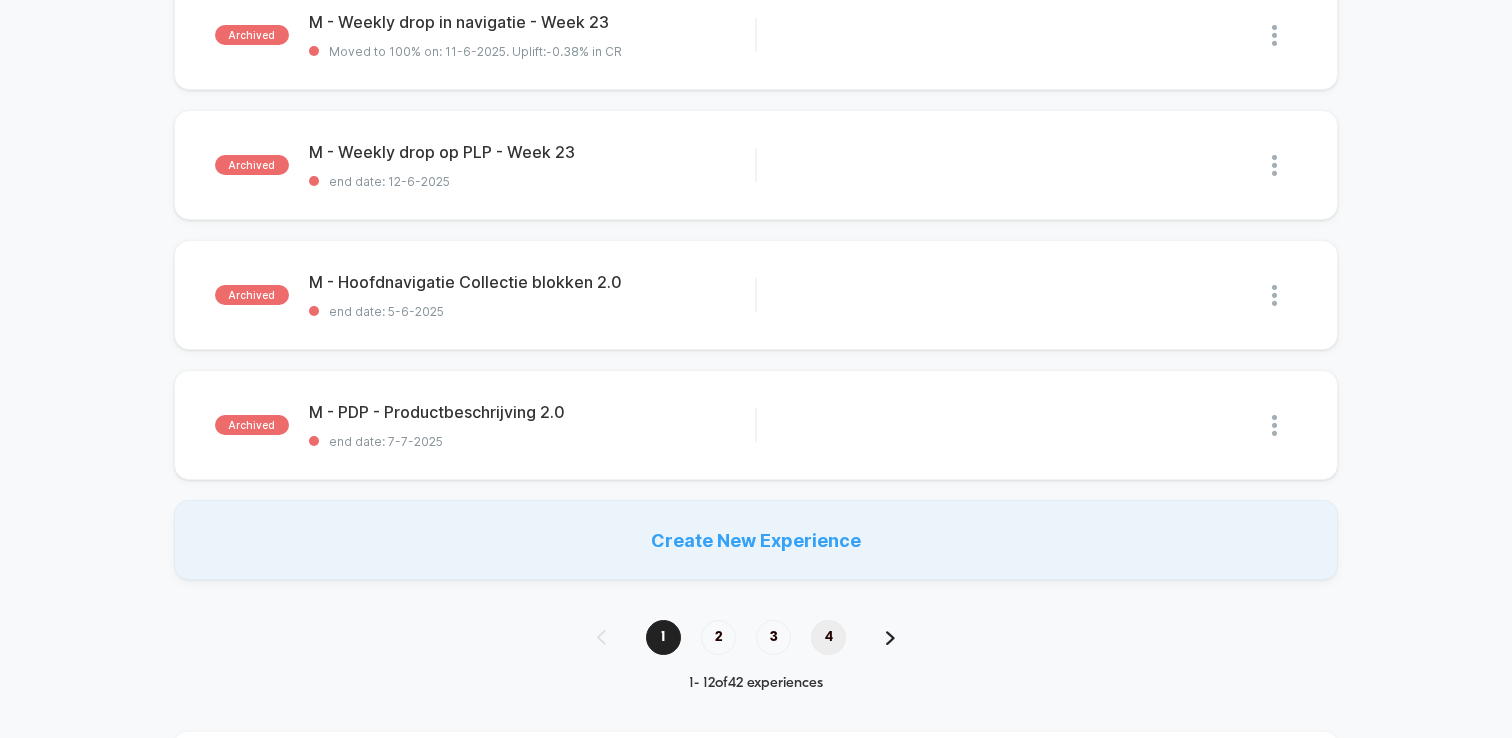 click on "4" at bounding box center (828, 637) 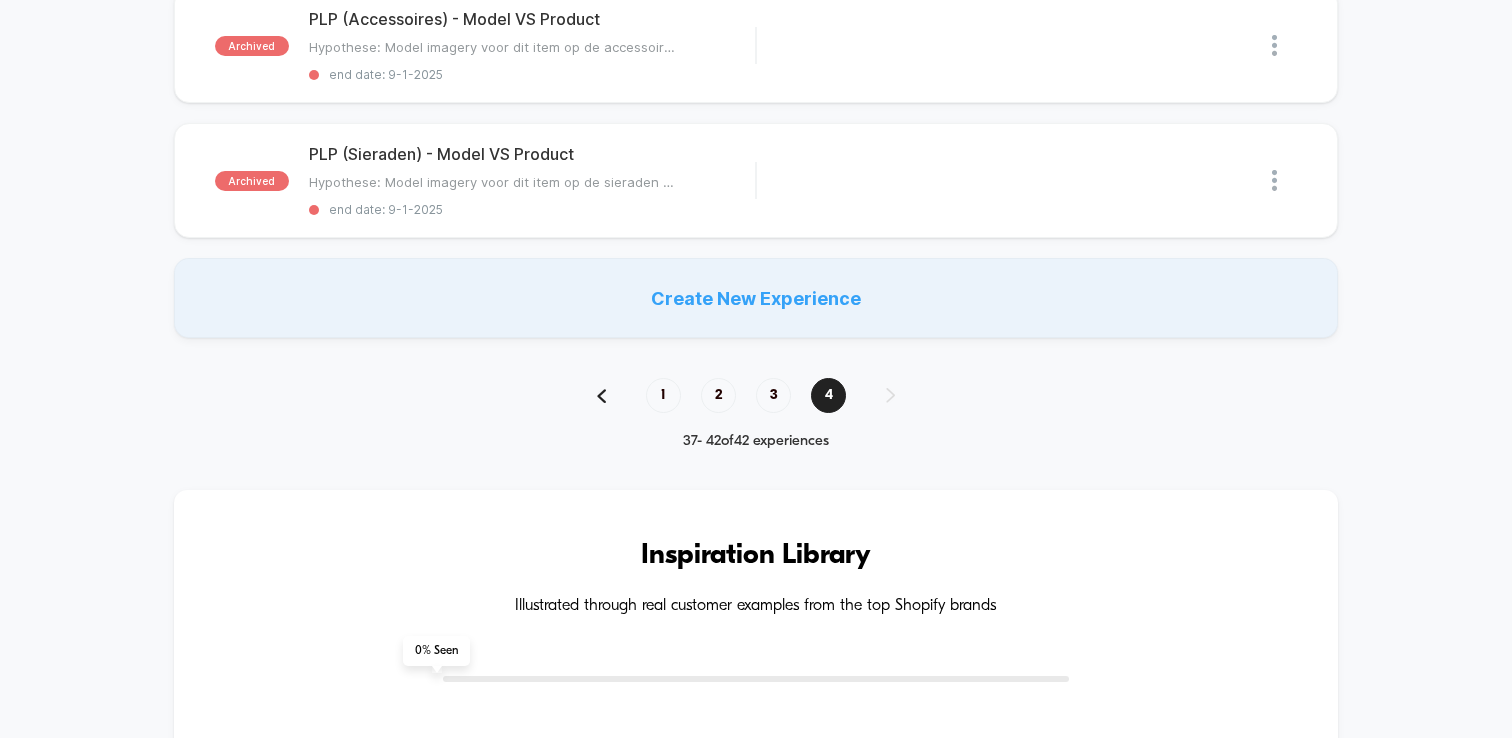 scroll, scrollTop: 827, scrollLeft: 0, axis: vertical 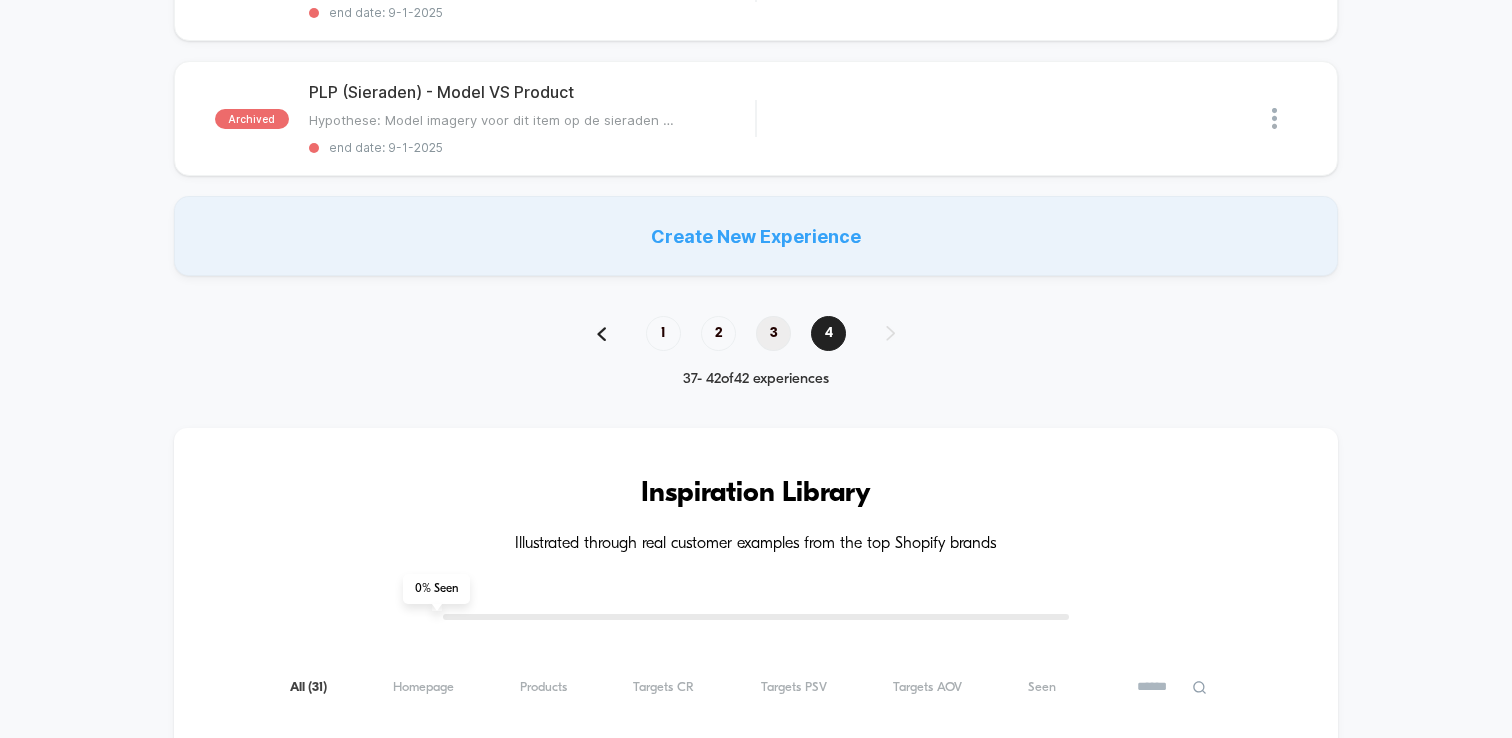 click on "3" at bounding box center [773, 333] 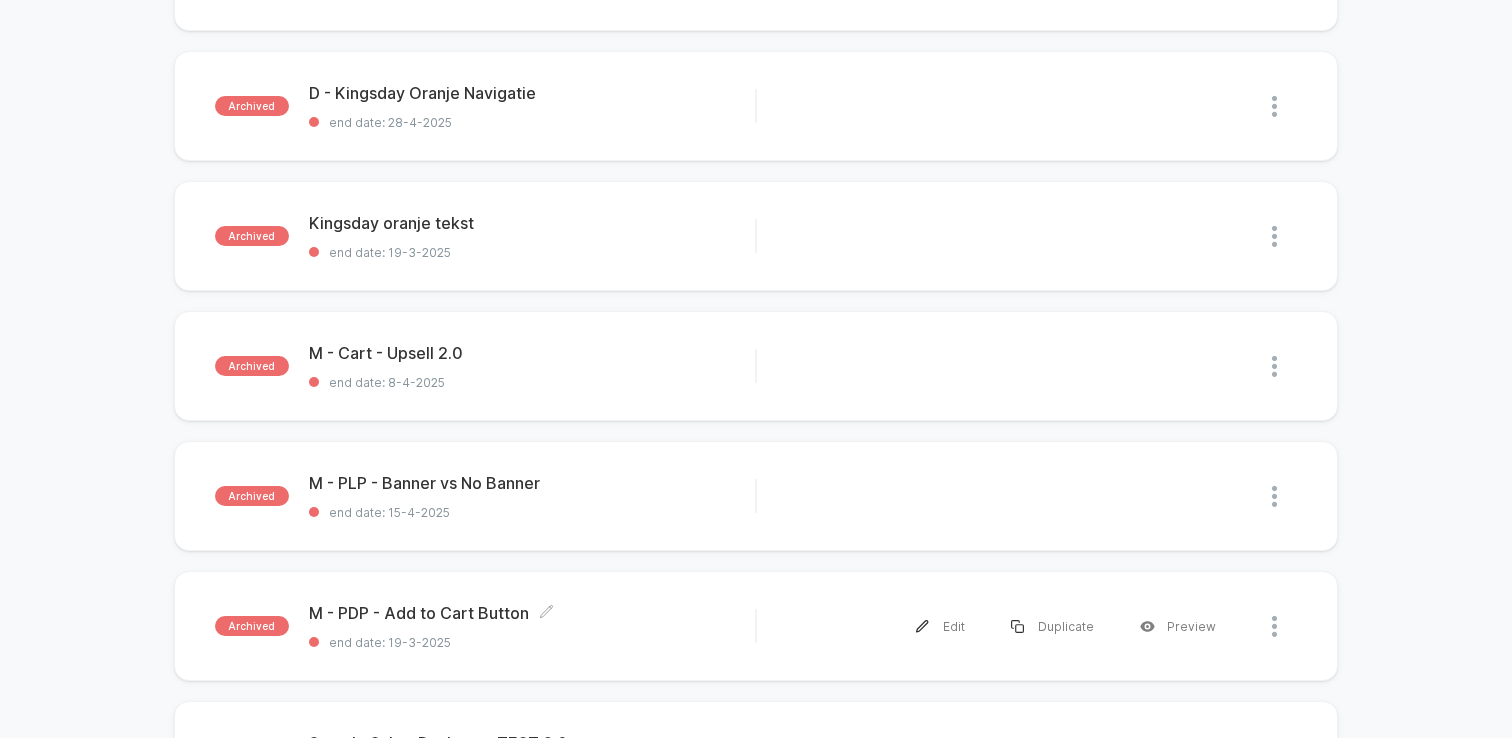 scroll, scrollTop: 411, scrollLeft: 0, axis: vertical 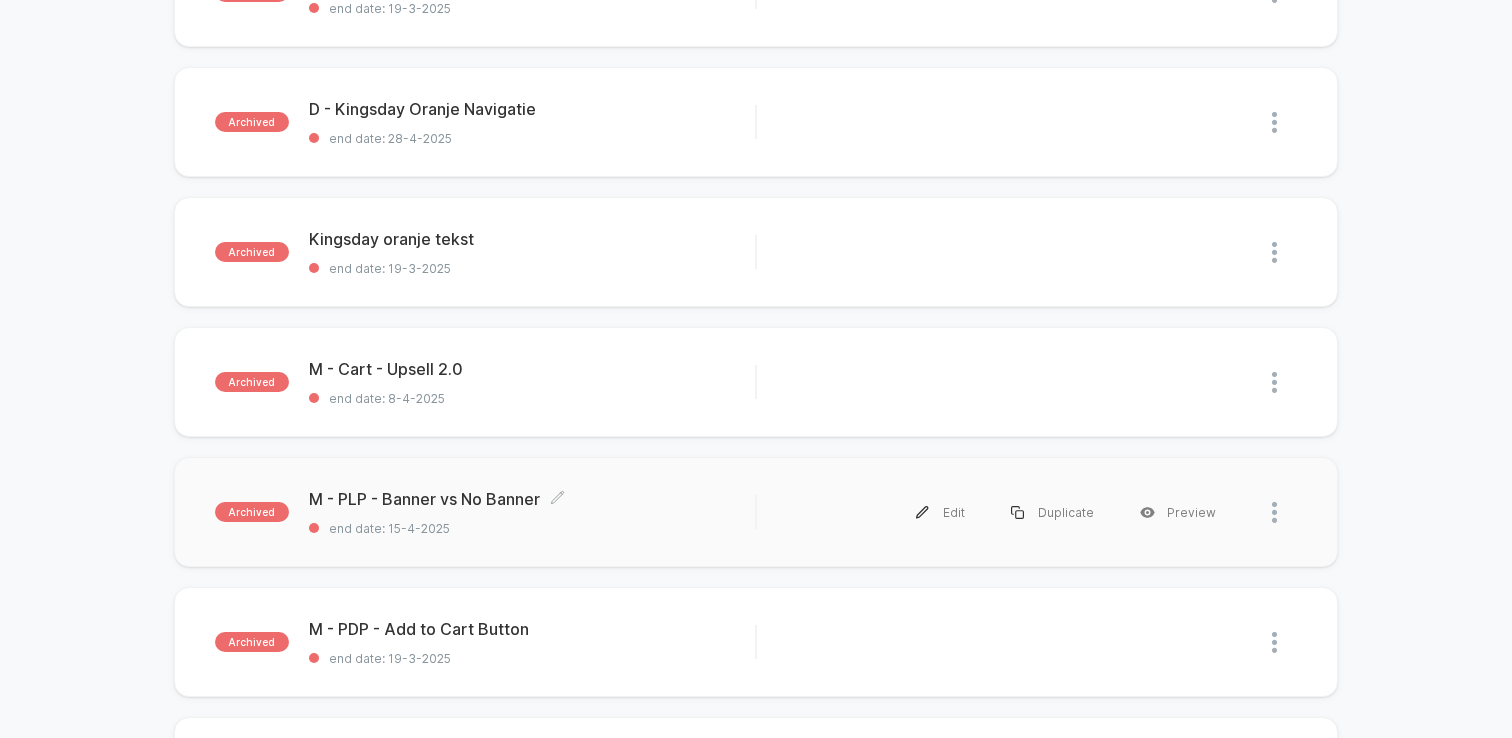 click on "M - PLP - Banner vs No Banner Click to edit experience details Click to edit experience details end date: 15-4-2025" at bounding box center [532, 512] 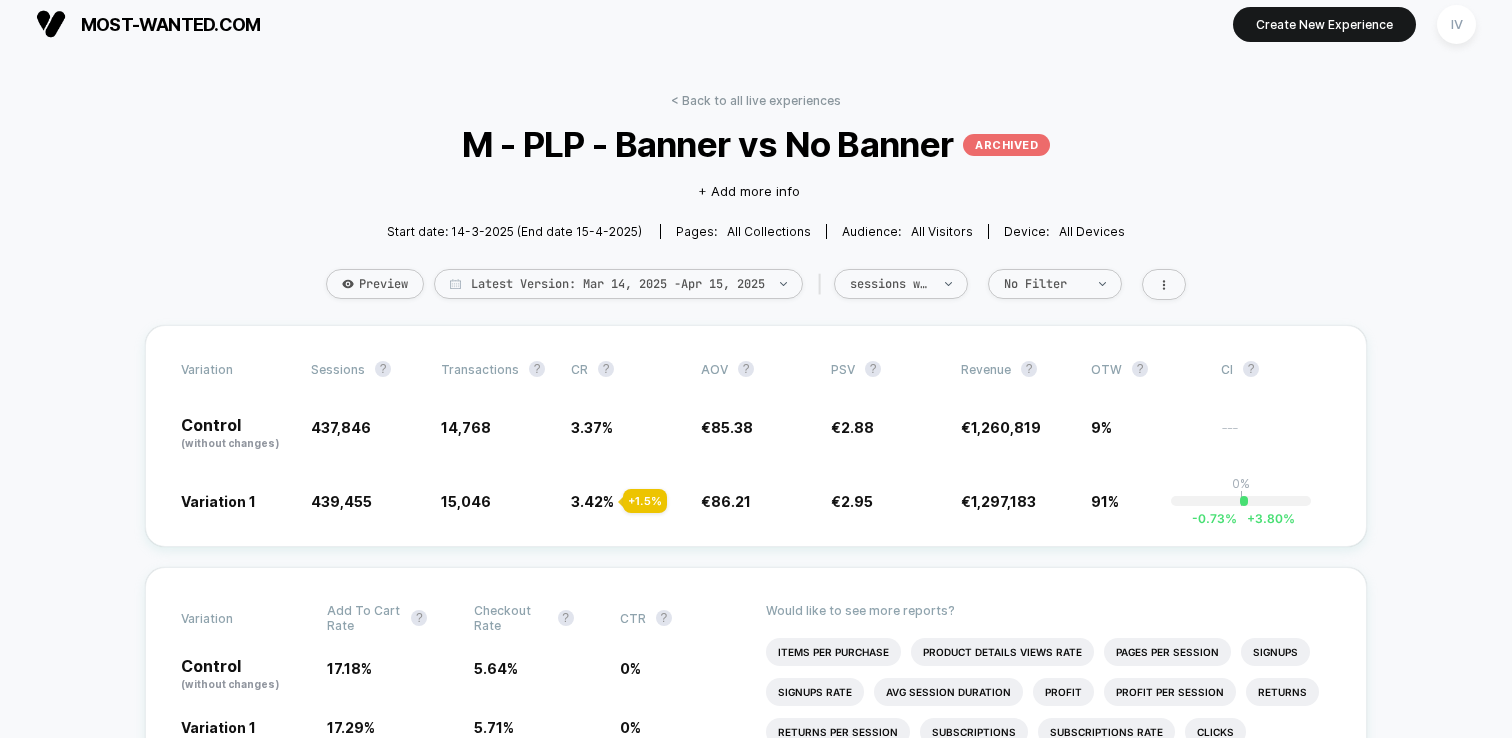 scroll, scrollTop: 7, scrollLeft: 0, axis: vertical 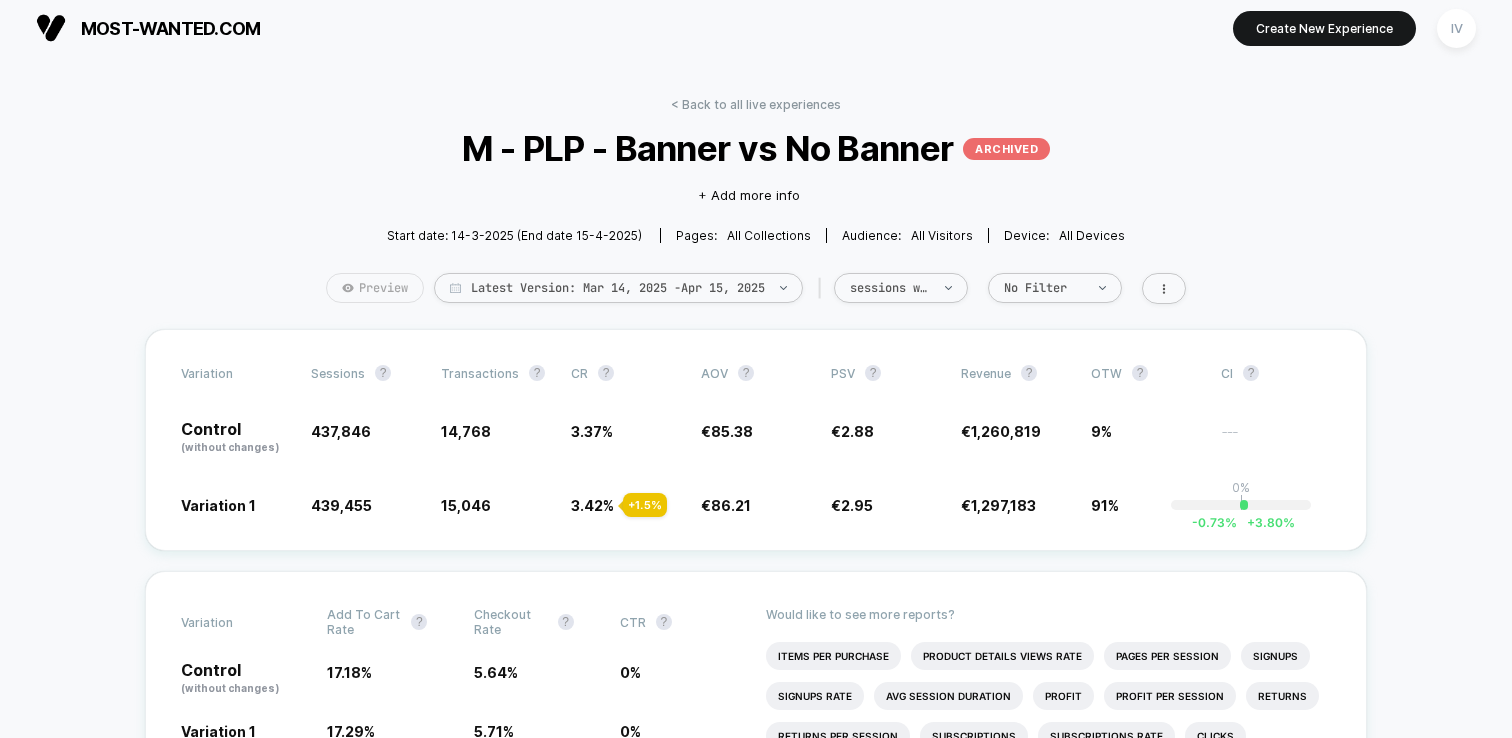 click on "Preview" at bounding box center [375, 288] 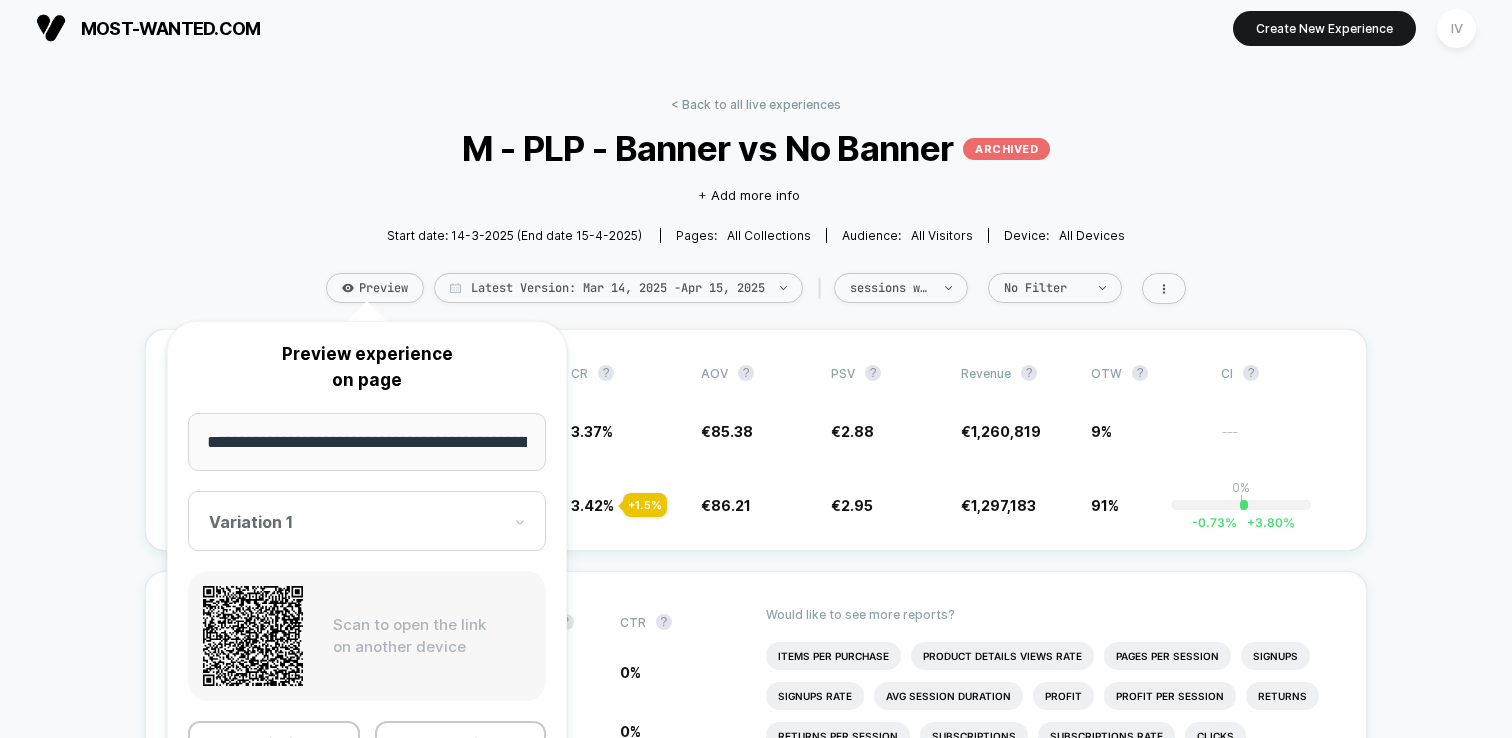 scroll, scrollTop: 0, scrollLeft: 81, axis: horizontal 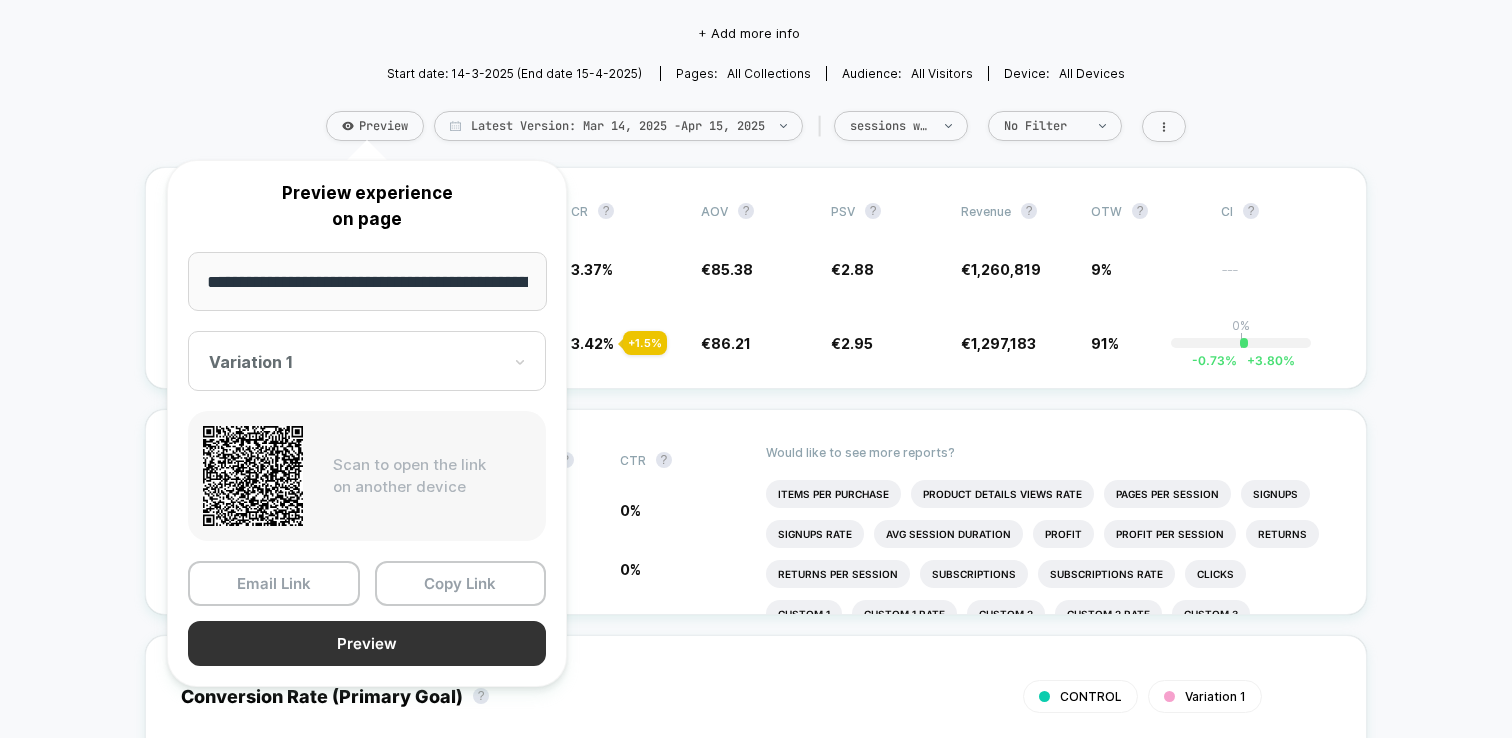click on "Preview" at bounding box center [367, 643] 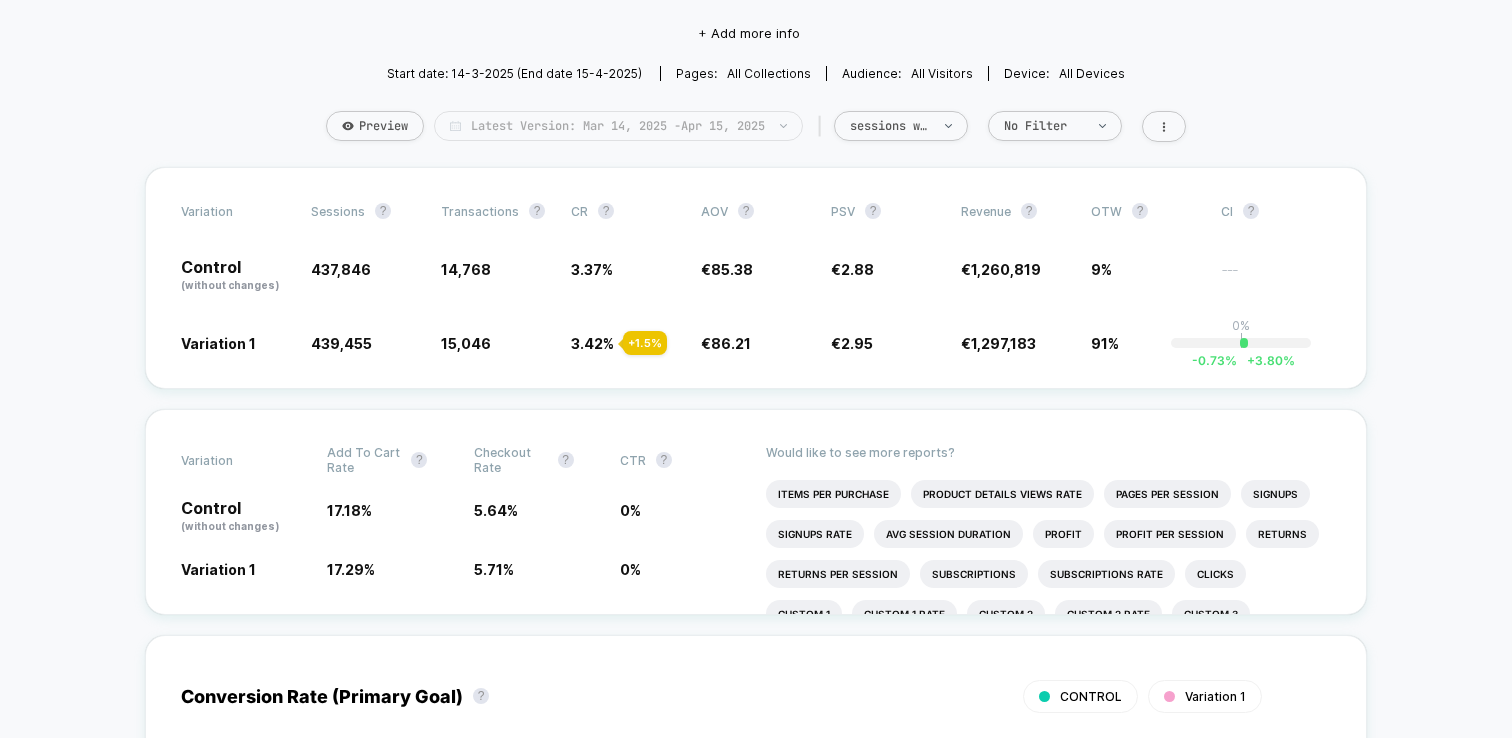 click on "Latest Version:     [MONTH] 14, 2025    -    [MONTH] 15, 2025" at bounding box center (618, 126) 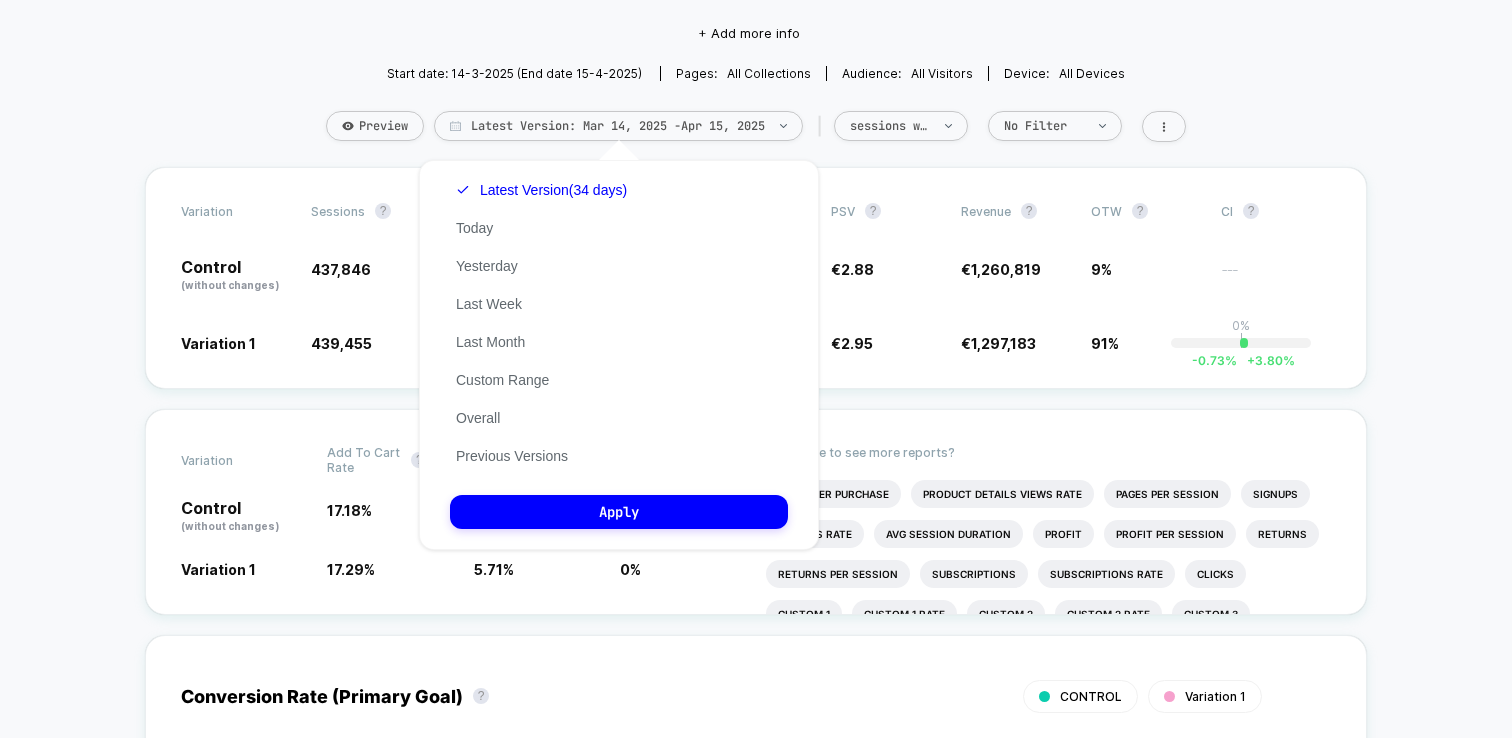 click on "Latest Version  (34 days) Today Yesterday Last Week Last Month Custom Range Overall Previous Versions" at bounding box center (541, 323) 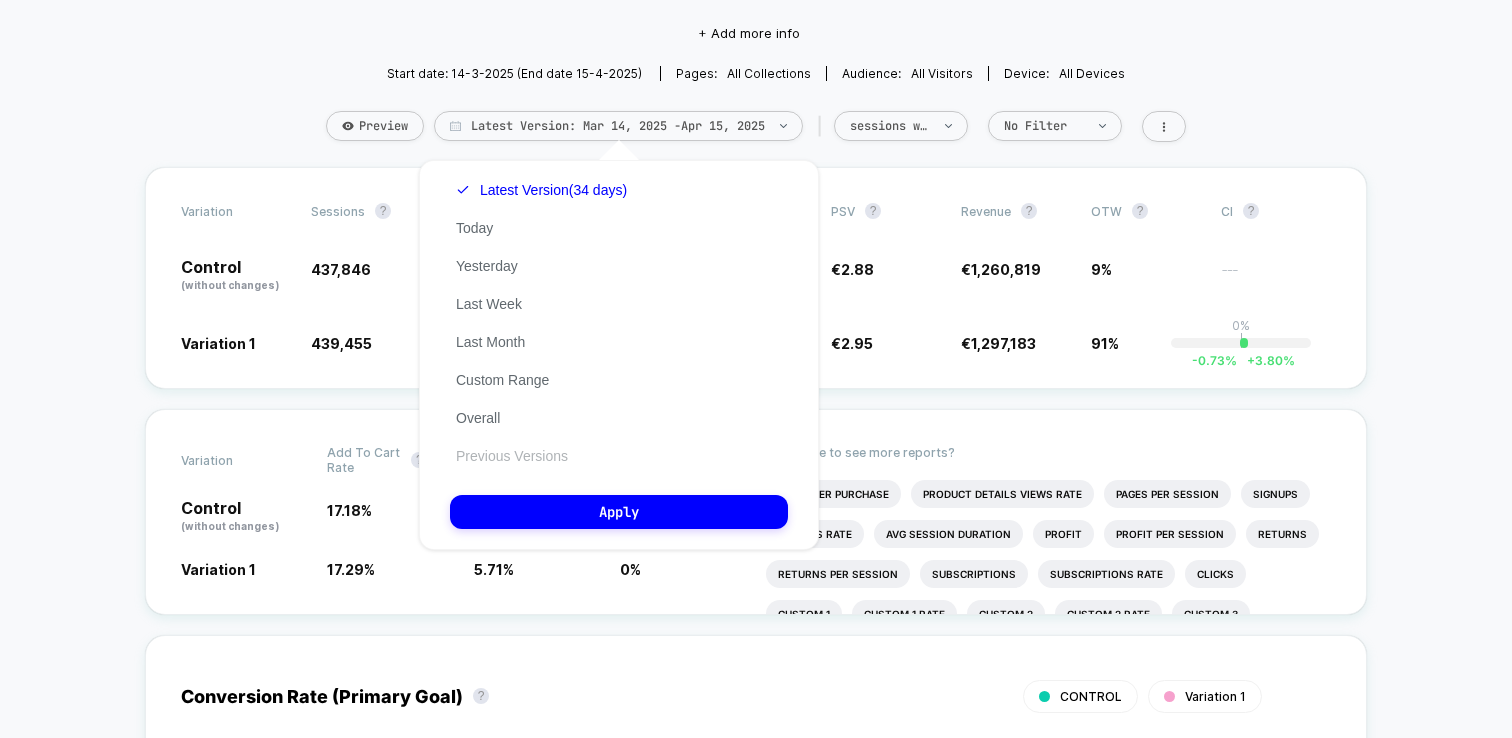 click on "Previous Versions" at bounding box center (512, 456) 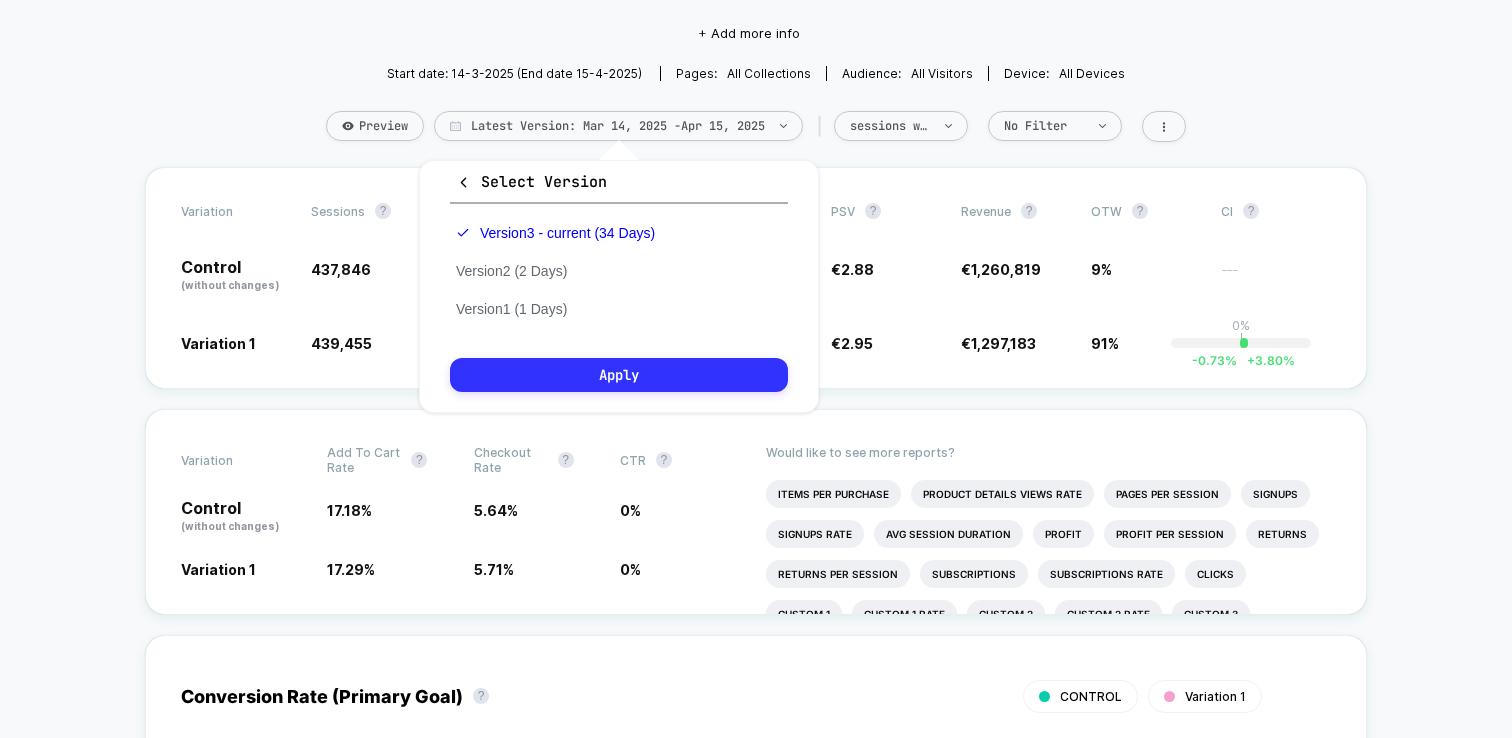 click on "Apply" at bounding box center (619, 375) 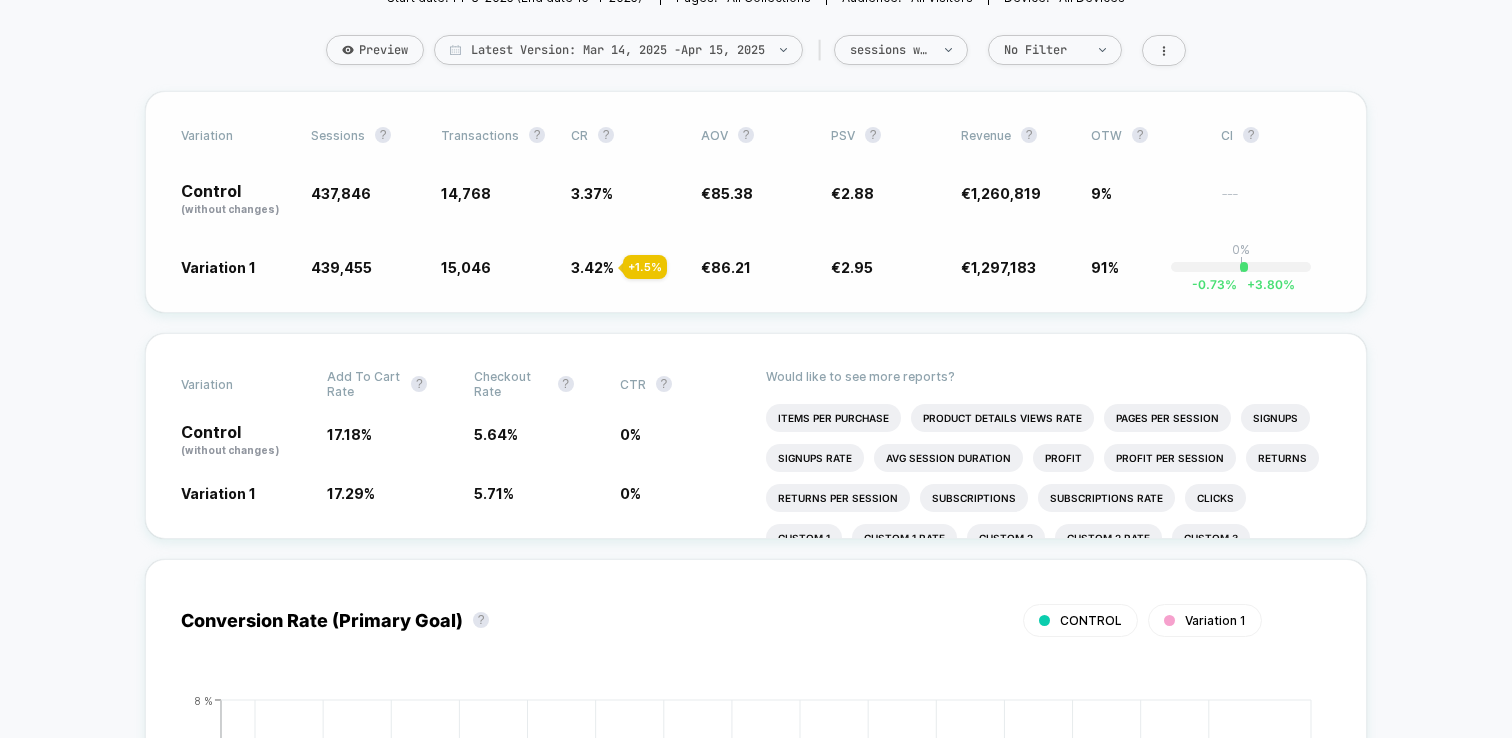 scroll, scrollTop: 0, scrollLeft: 0, axis: both 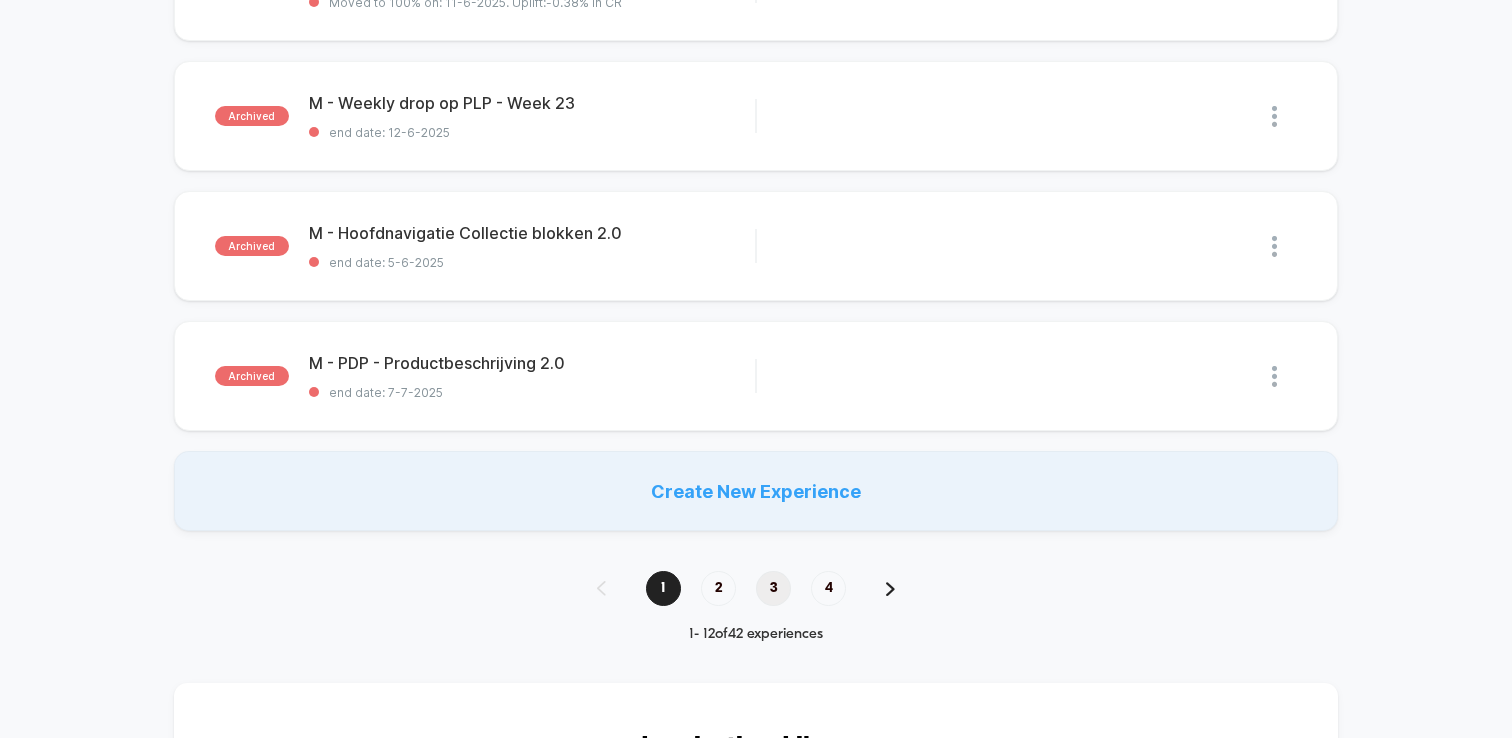 click on "3" at bounding box center [773, 588] 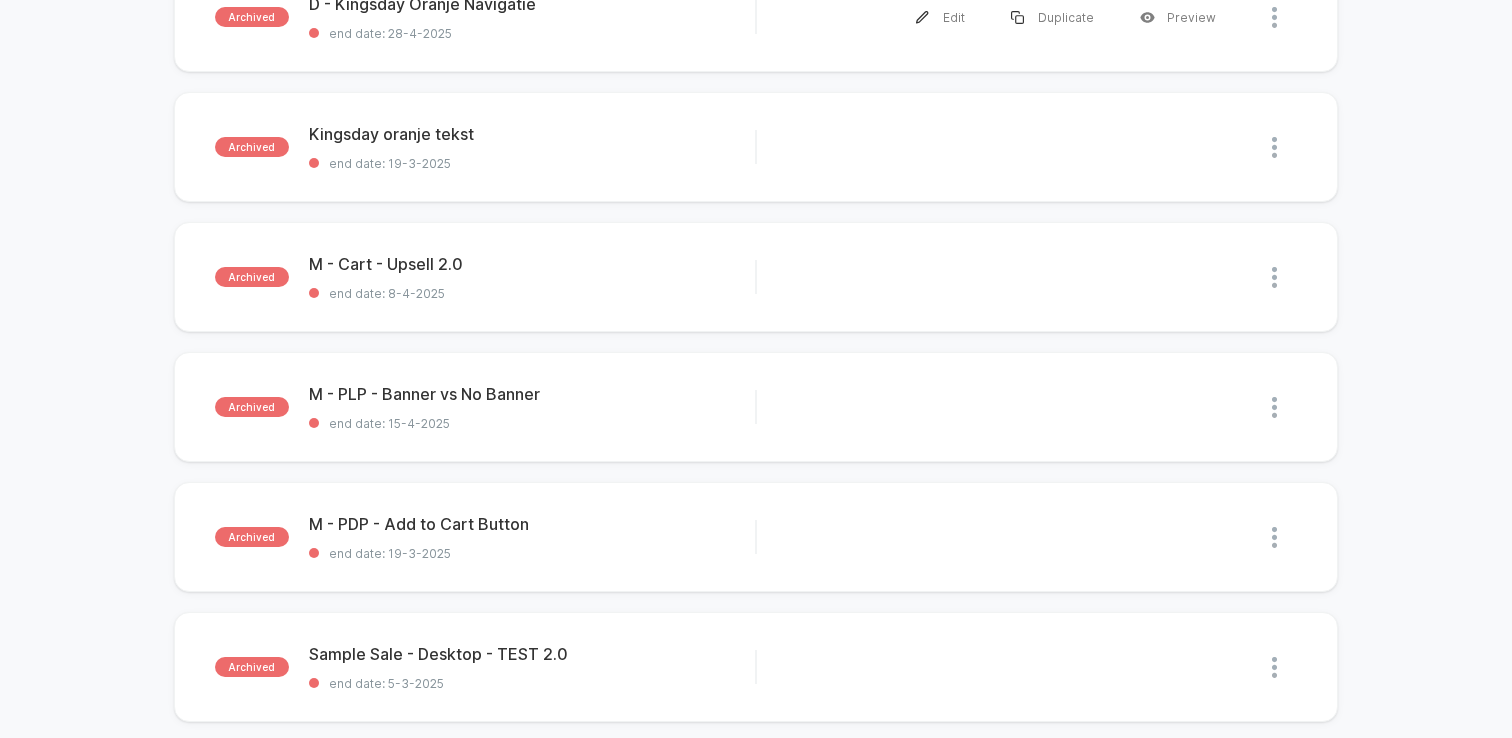 scroll, scrollTop: 530, scrollLeft: 0, axis: vertical 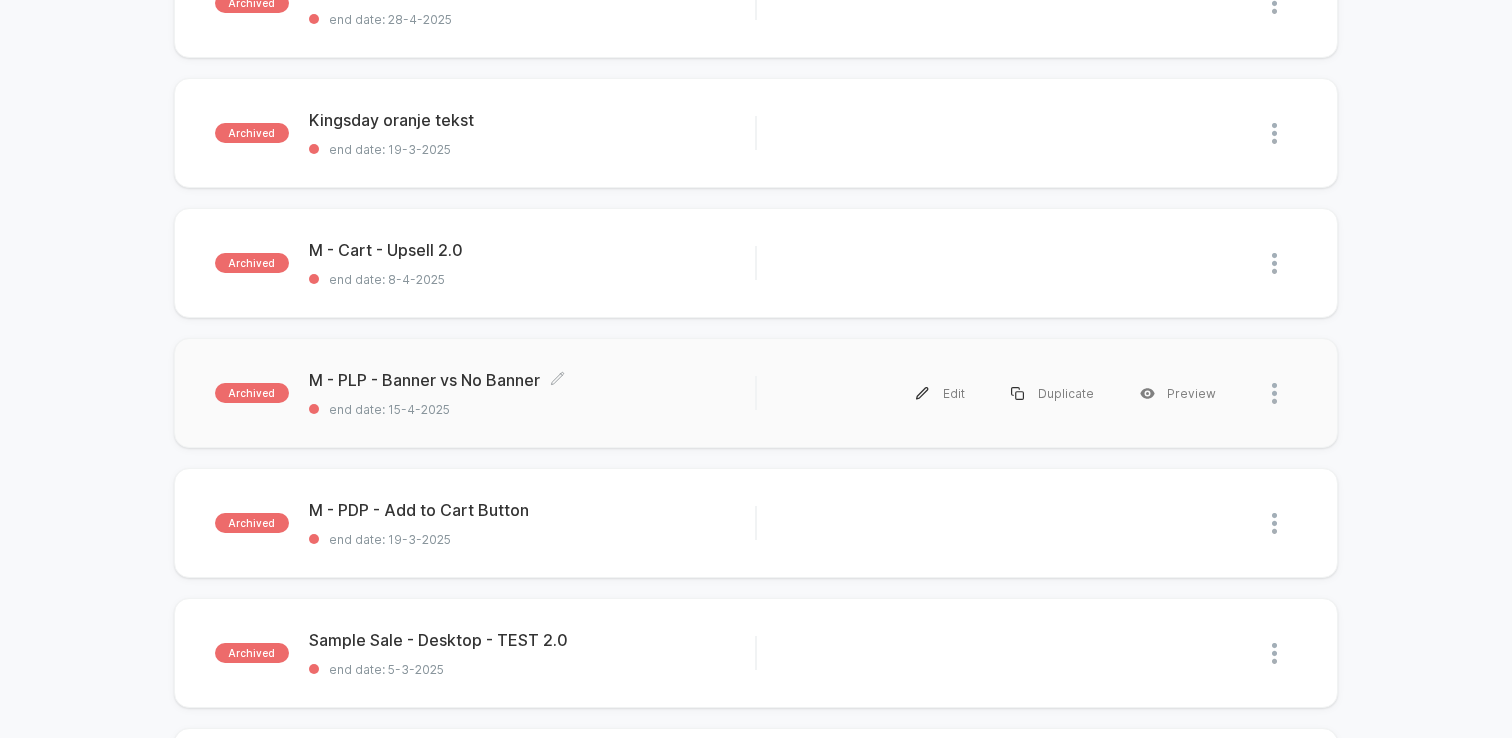 click on "end date: 15-4-2025" at bounding box center (532, 409) 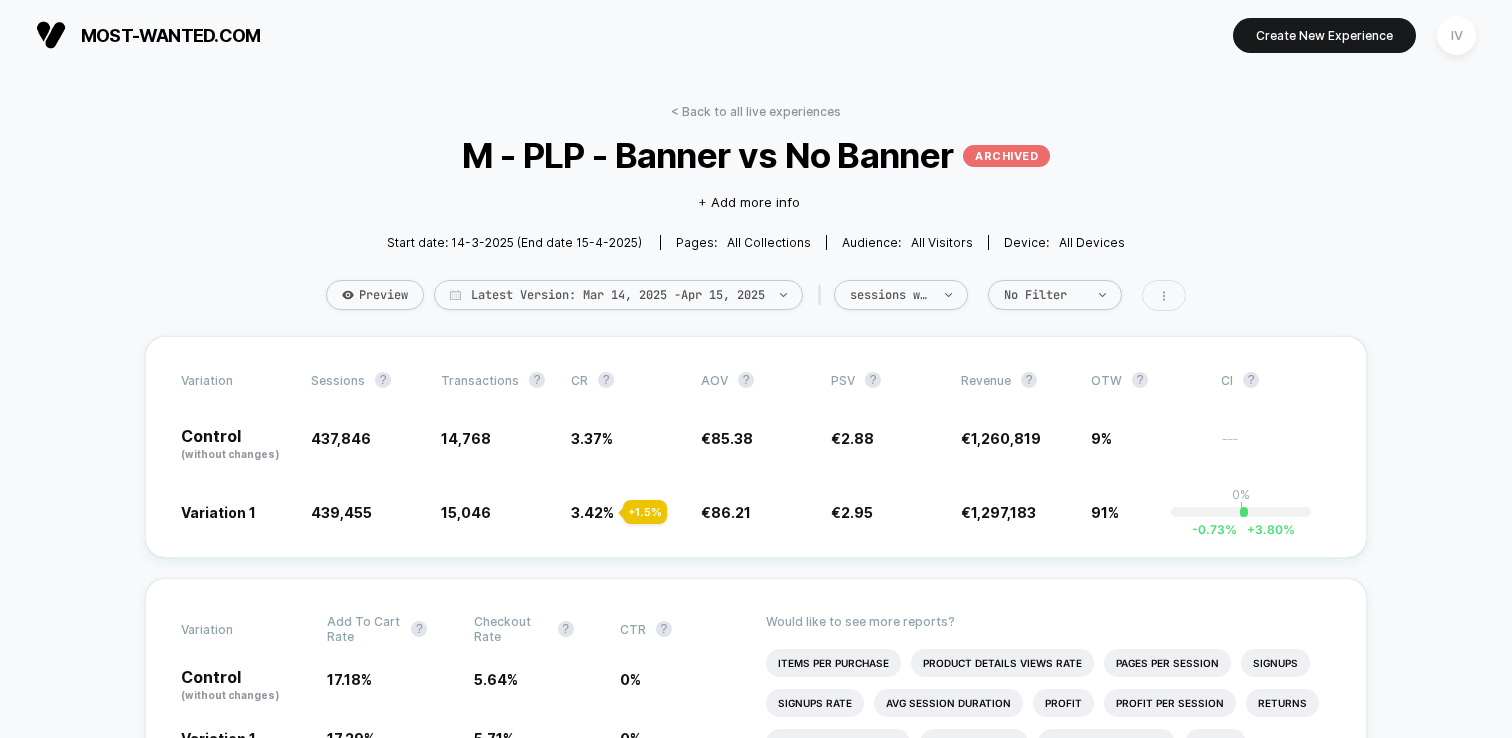 click at bounding box center (1164, 295) 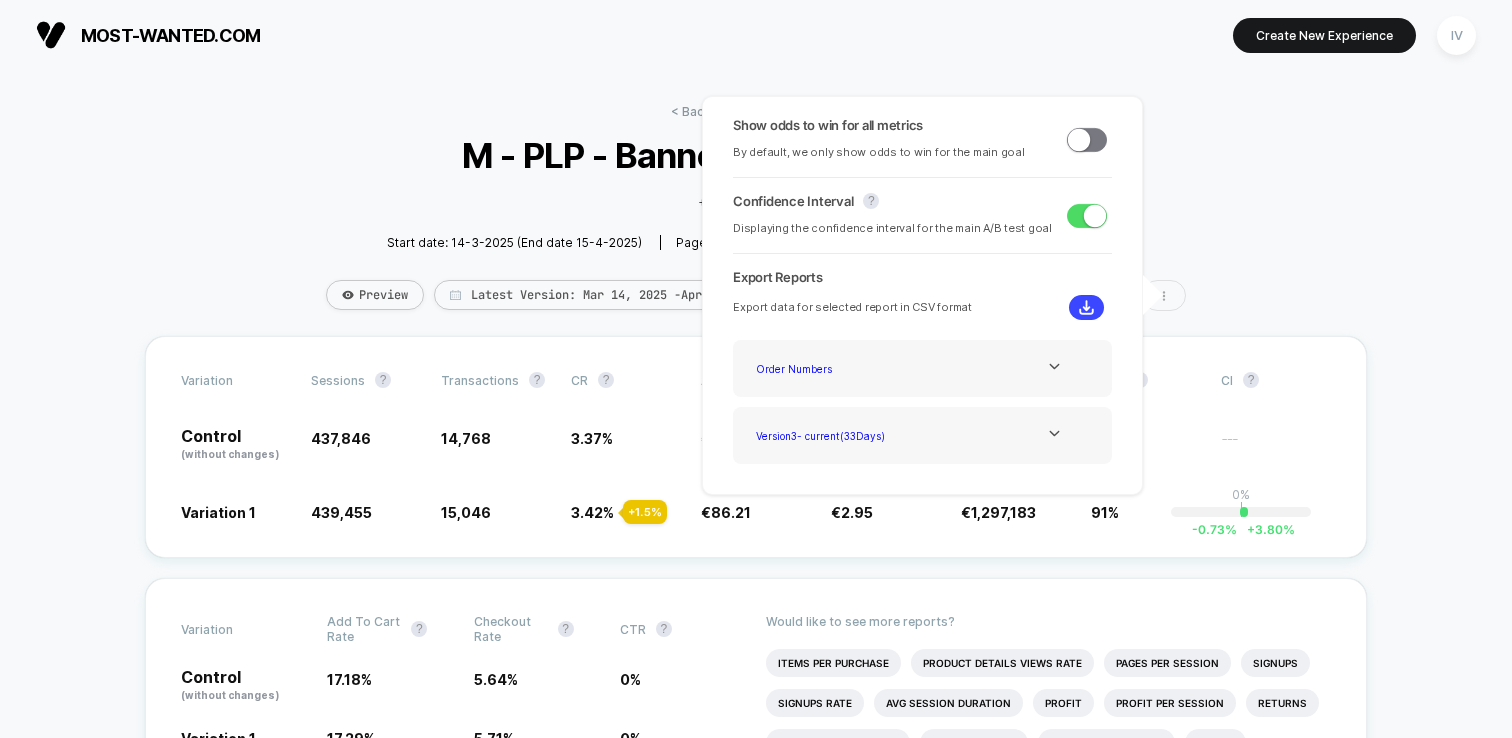 click 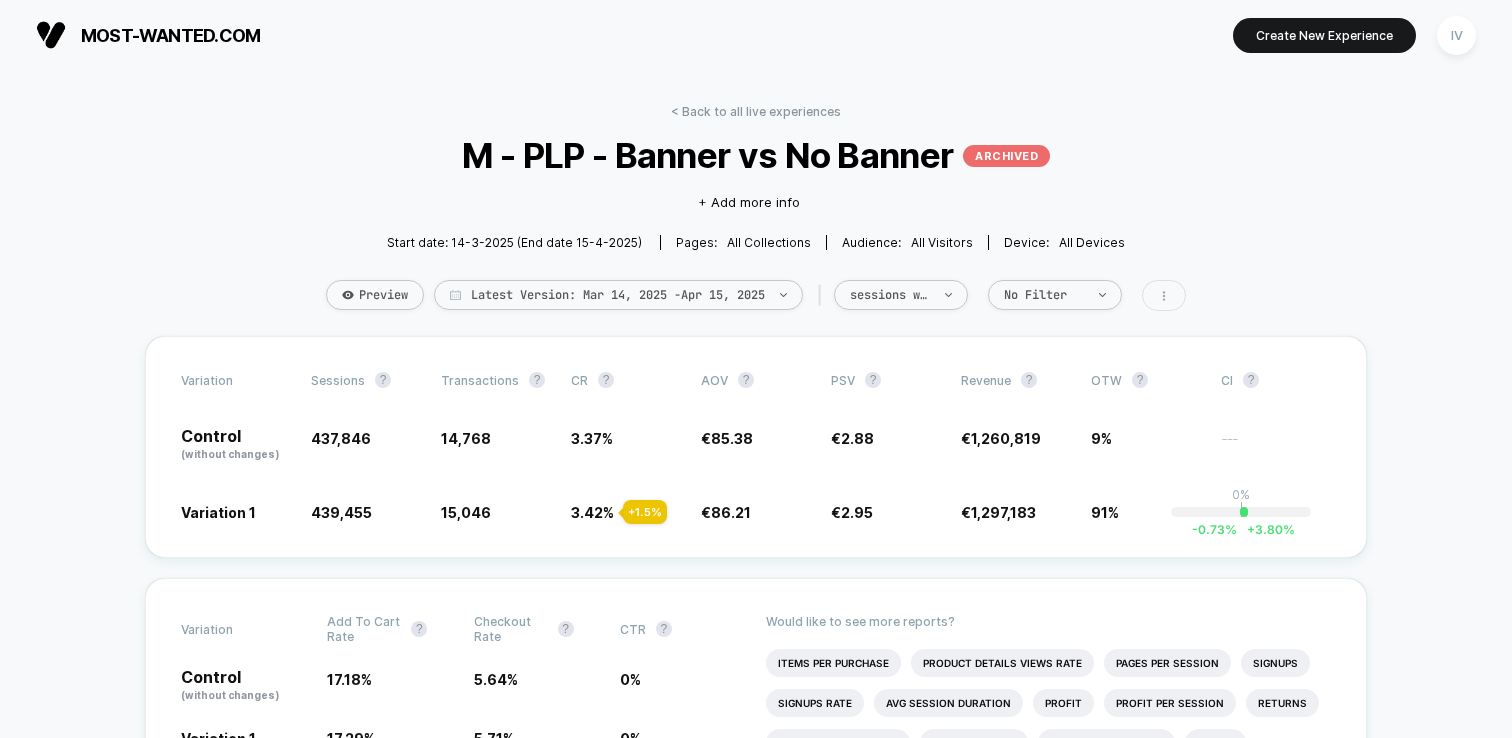 click at bounding box center [1164, 295] 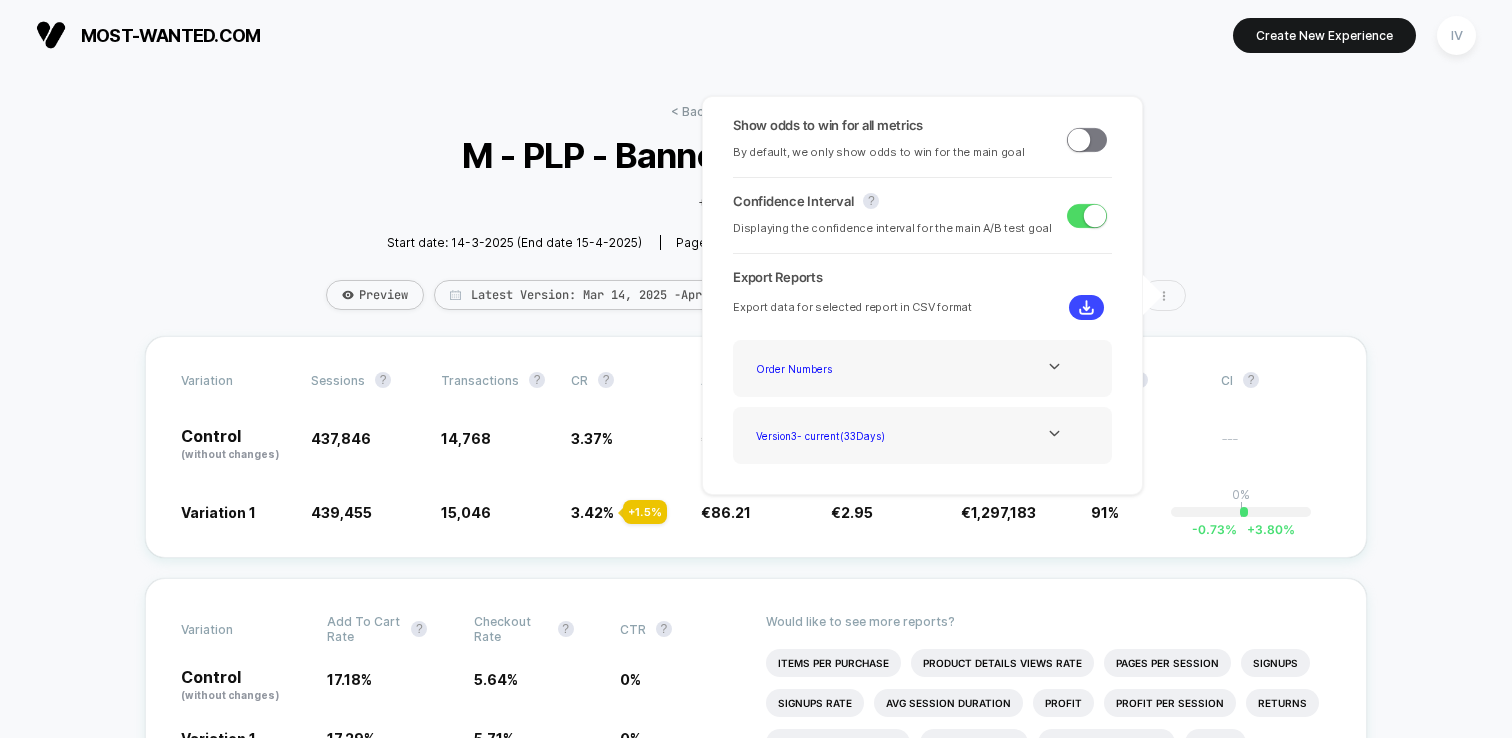 click at bounding box center [1164, 295] 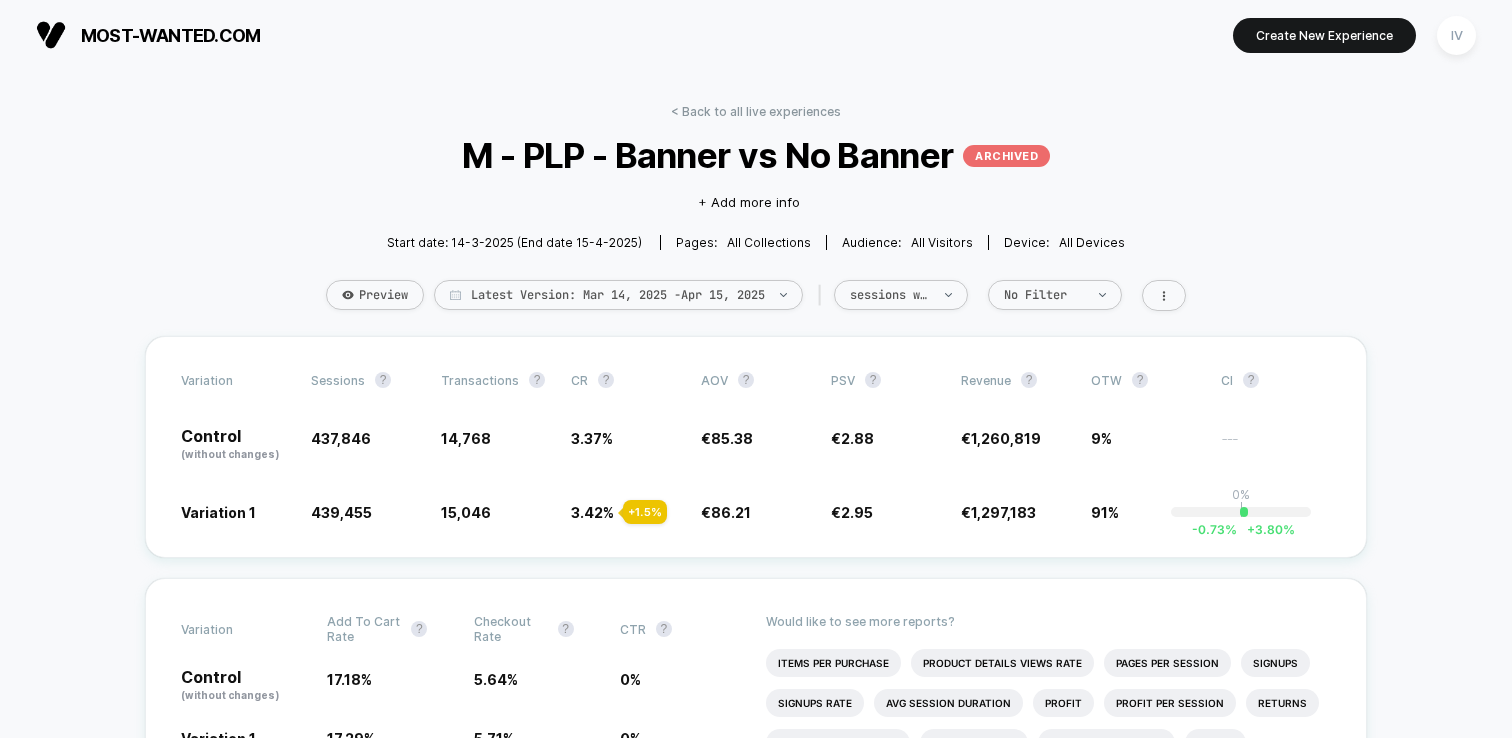 scroll, scrollTop: 396, scrollLeft: 0, axis: vertical 